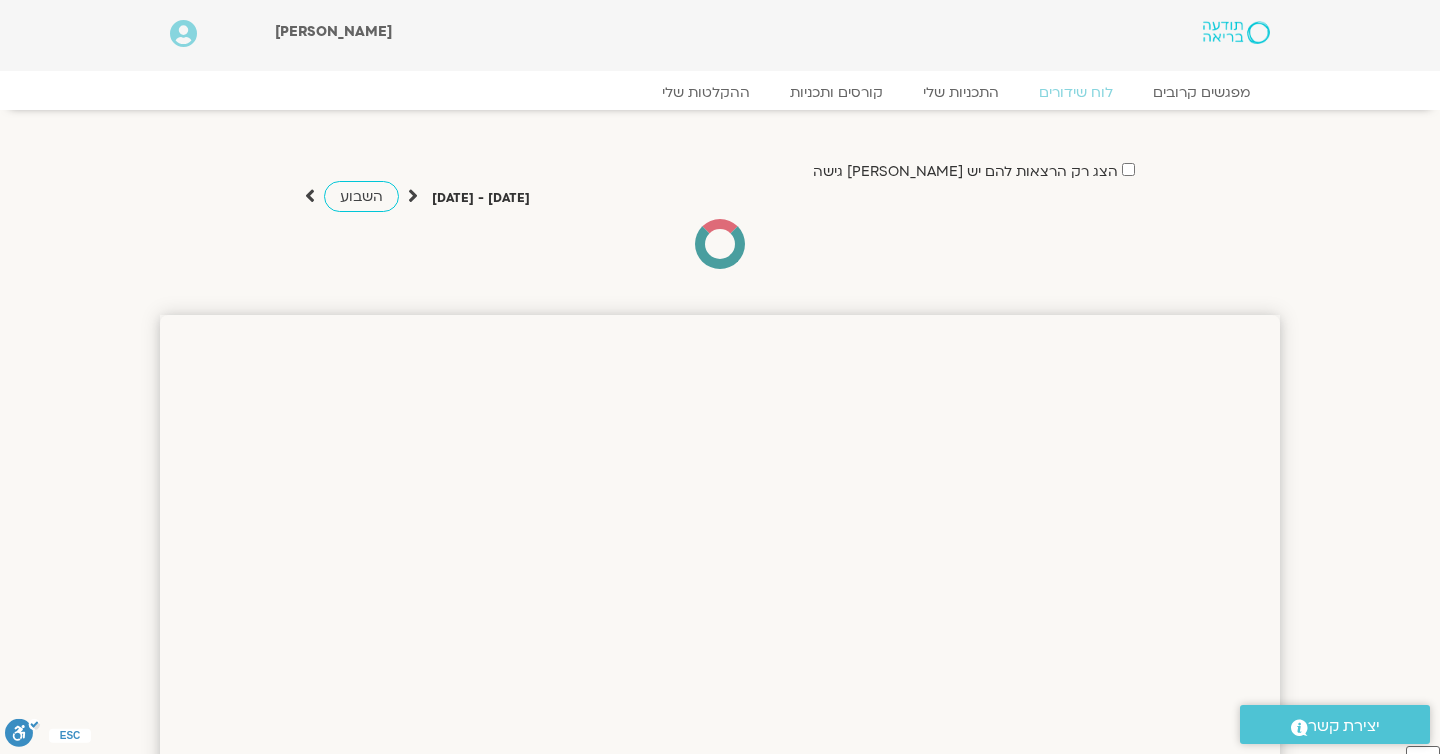 scroll, scrollTop: 0, scrollLeft: 0, axis: both 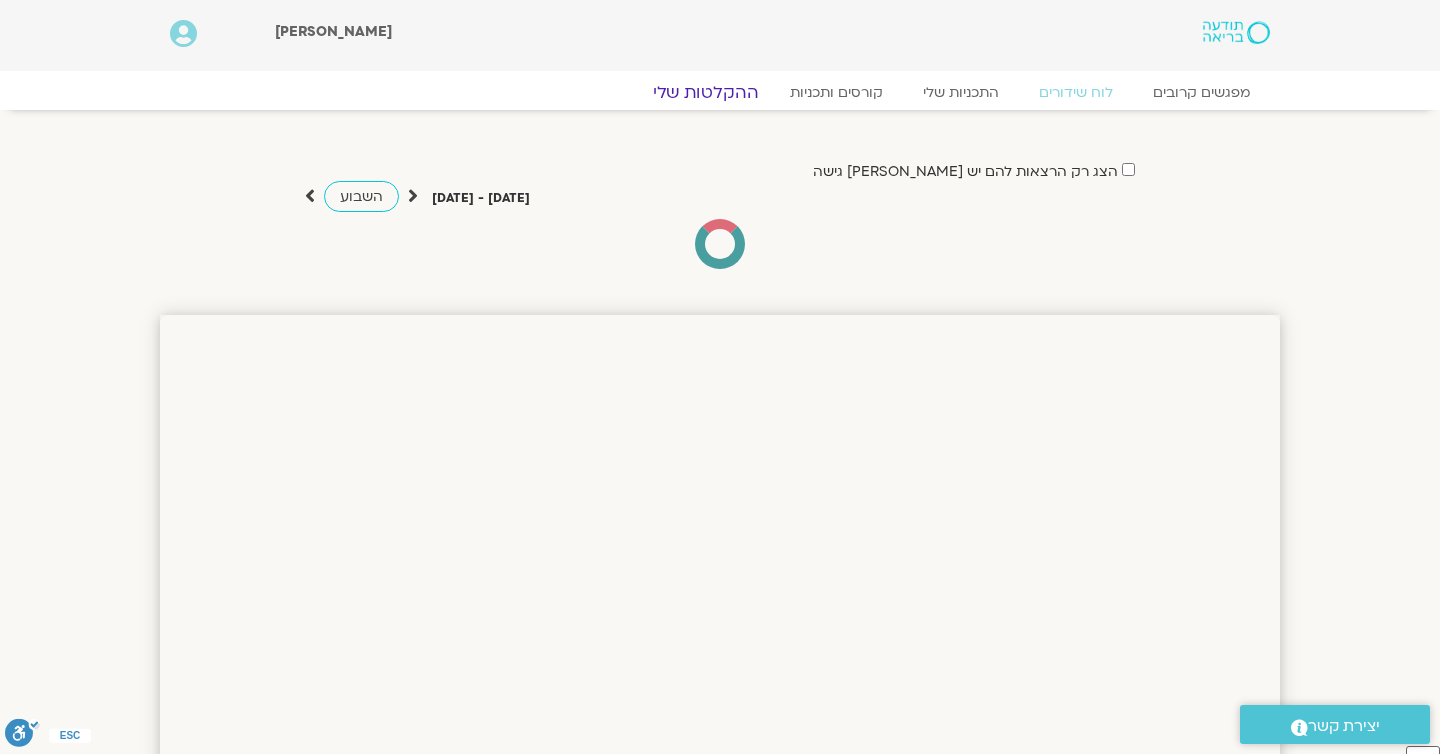 click on "ההקלטות שלי" 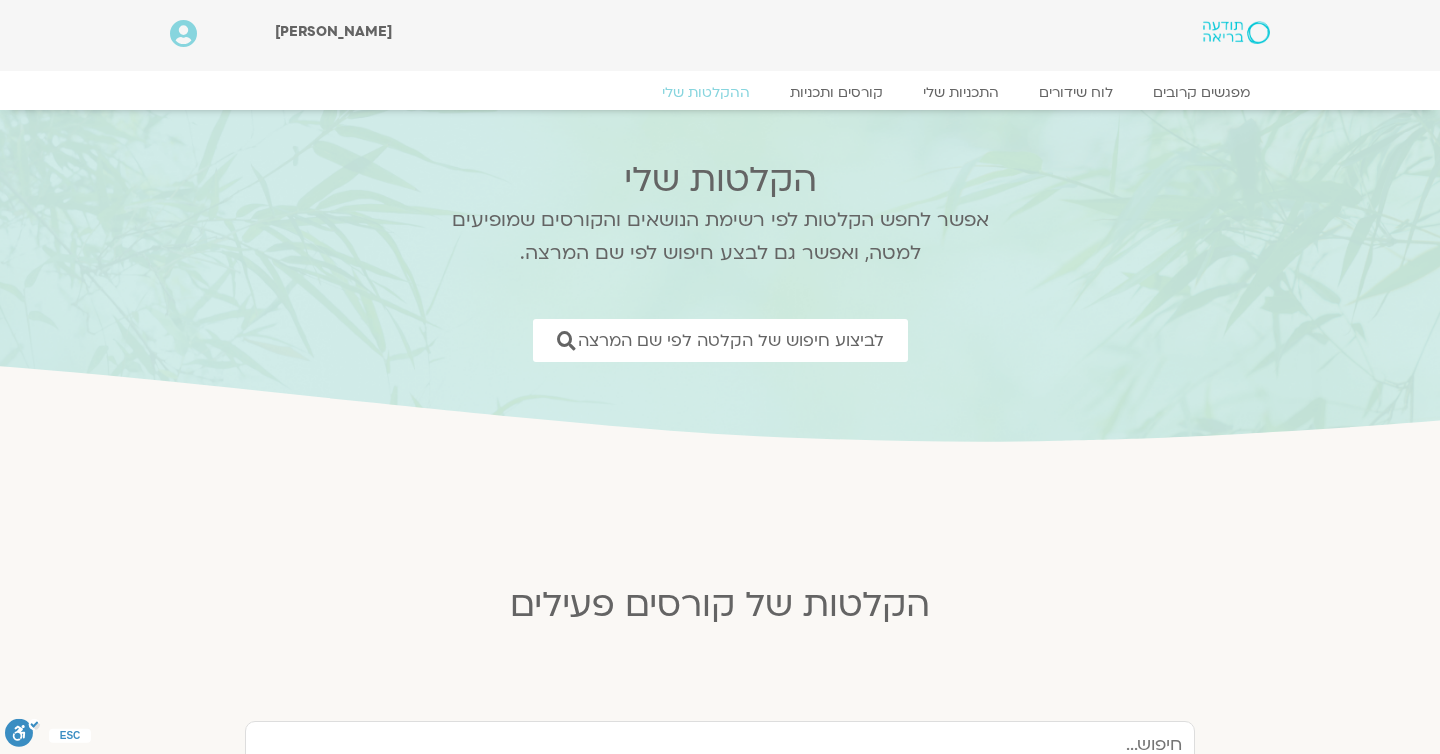 scroll, scrollTop: 0, scrollLeft: 0, axis: both 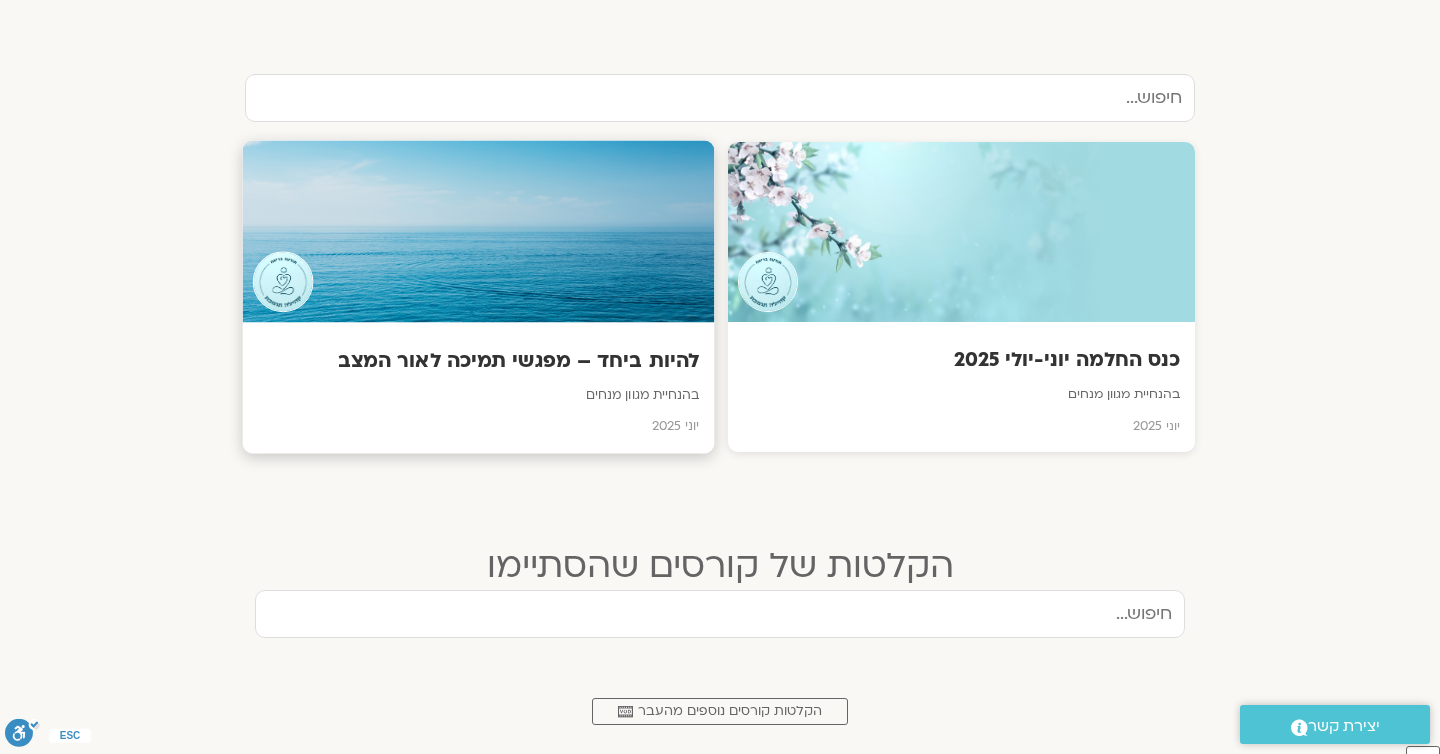 click at bounding box center [479, 232] 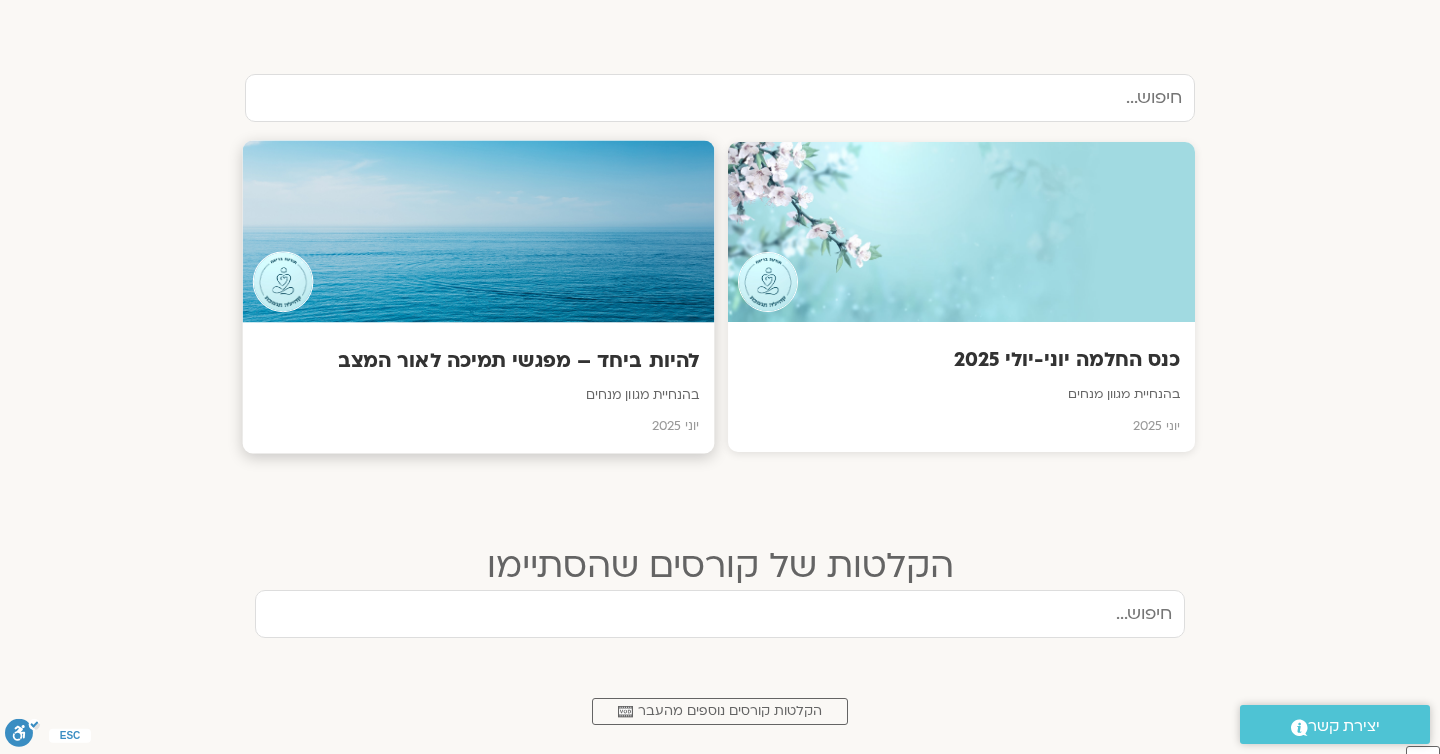 click at bounding box center (479, 232) 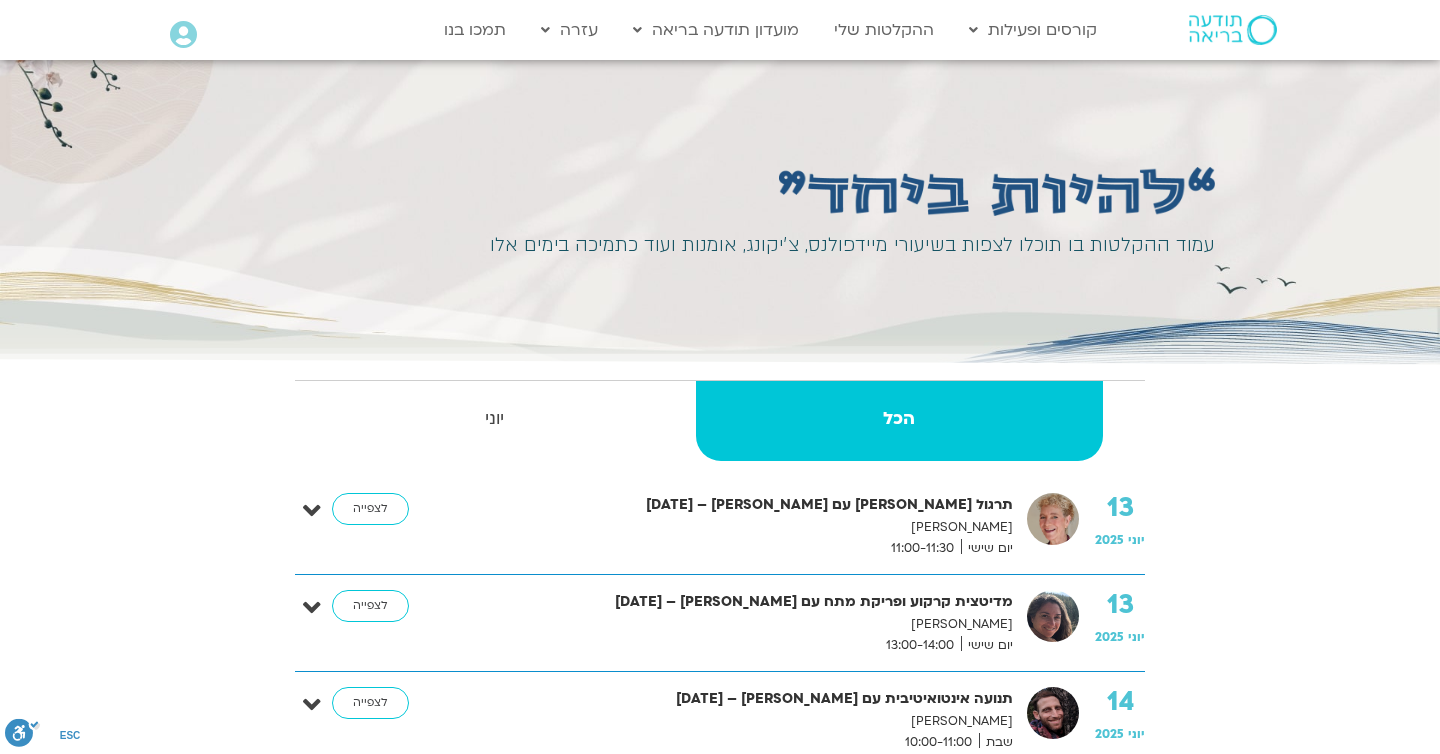 scroll, scrollTop: 0, scrollLeft: 0, axis: both 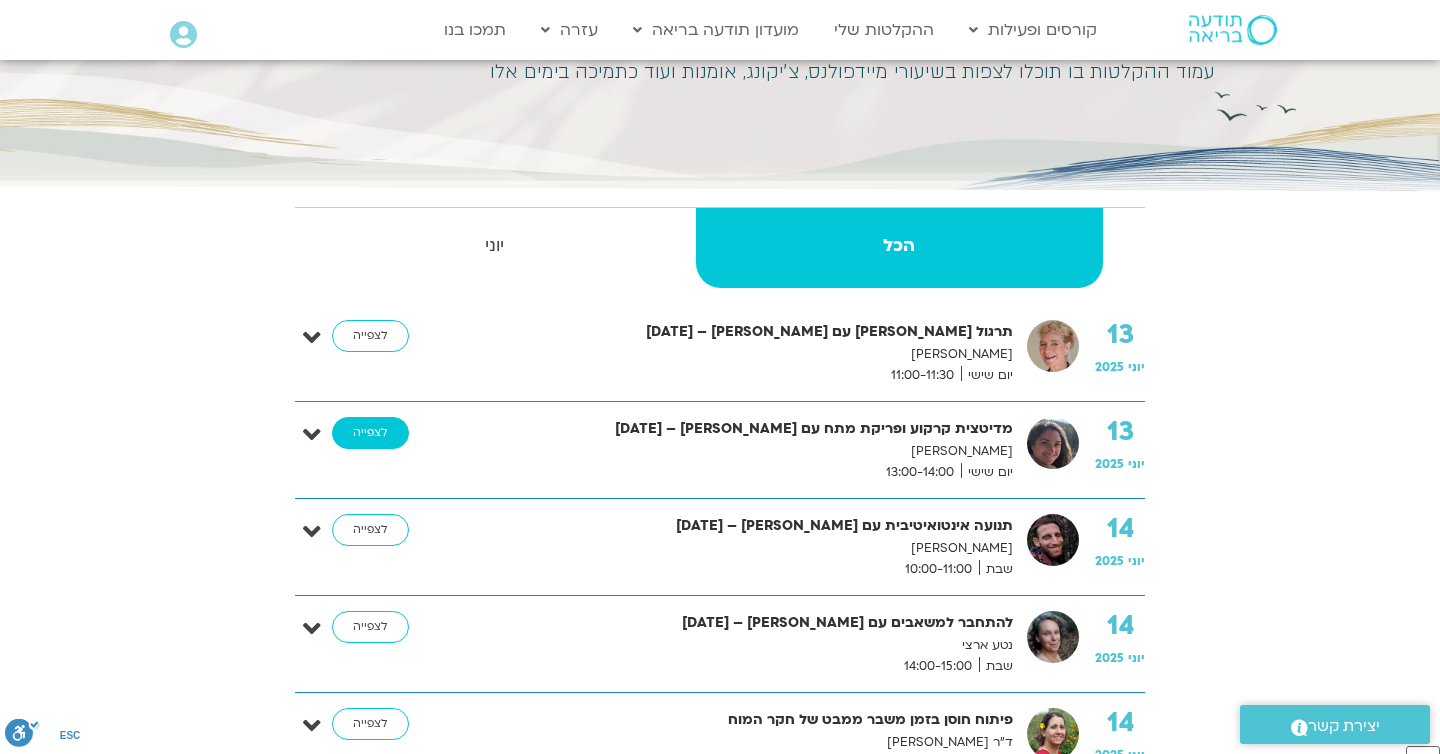 click on "לצפייה" at bounding box center [370, 433] 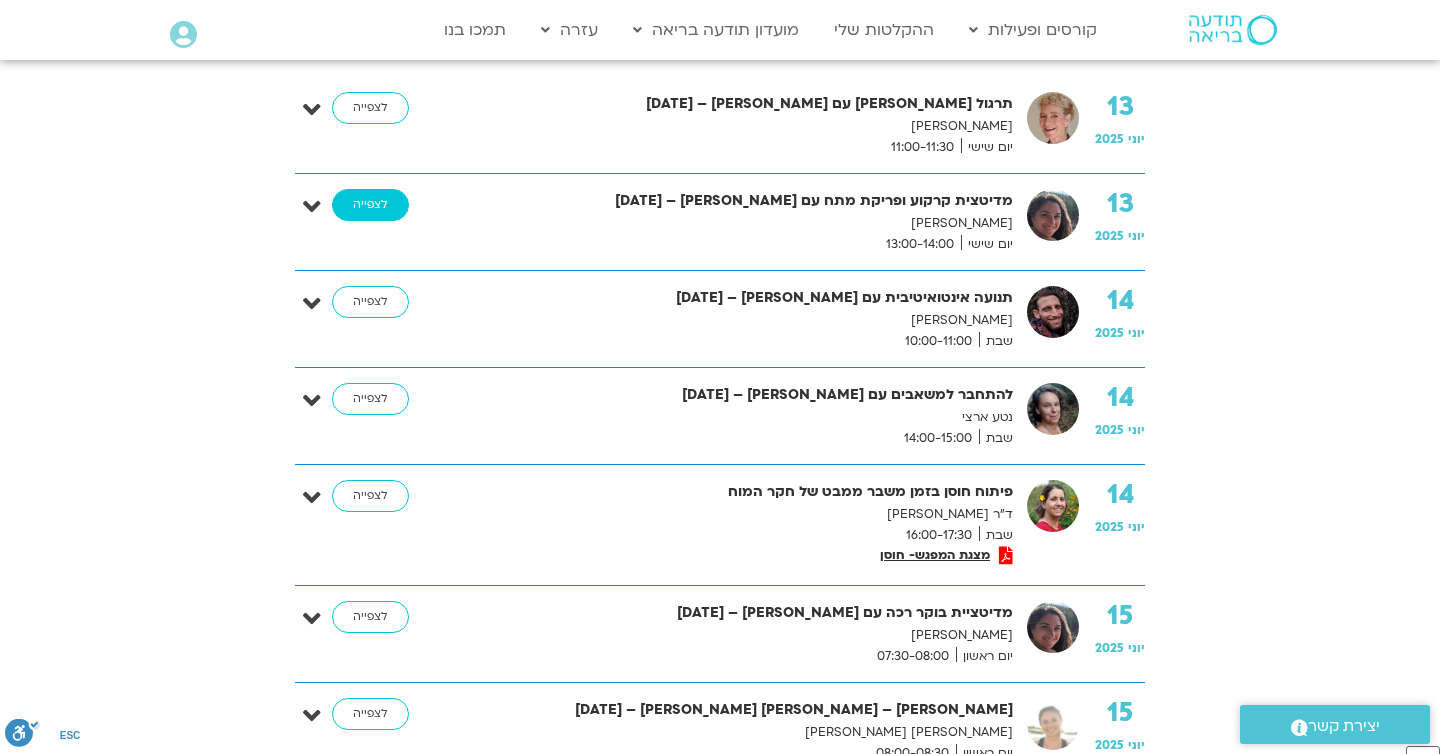 scroll, scrollTop: 409, scrollLeft: 0, axis: vertical 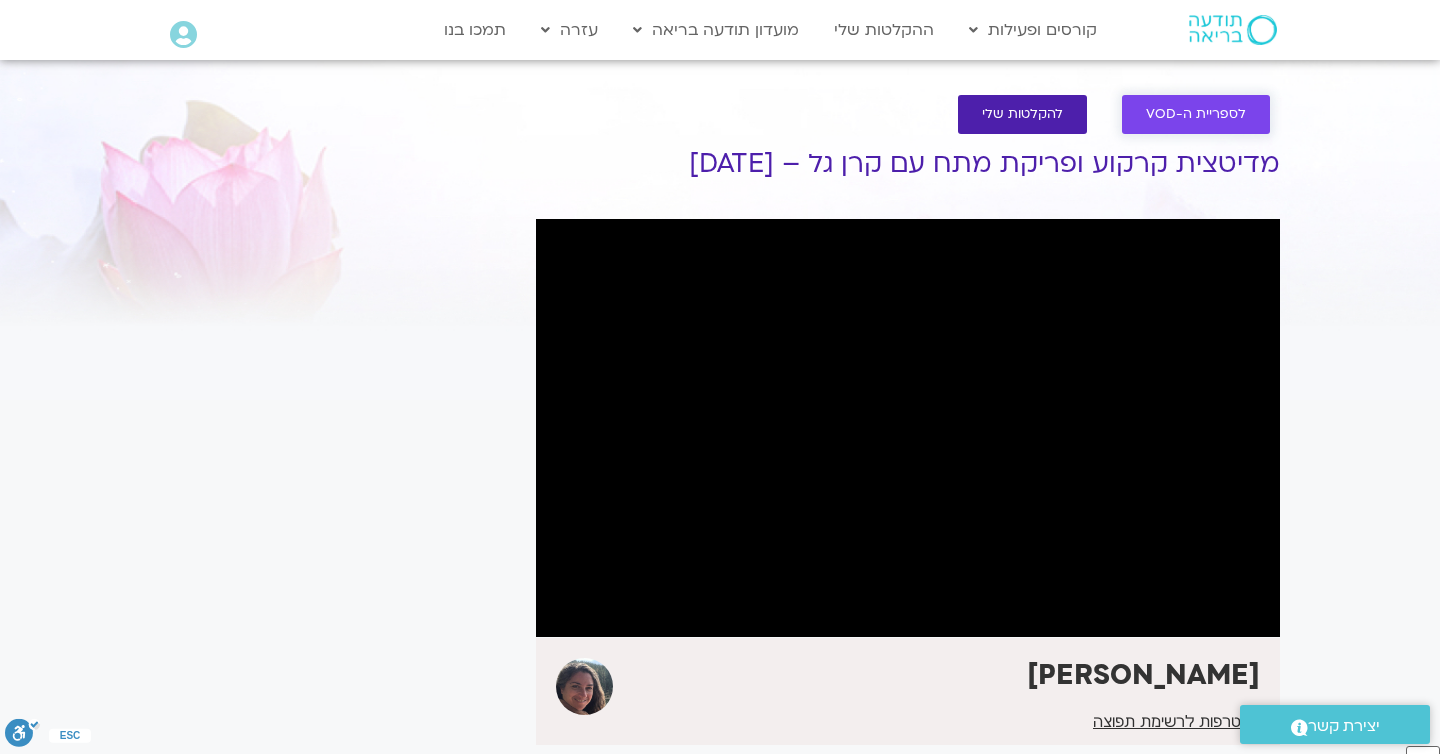 click on "לספריית ה-VOD" at bounding box center [1196, 114] 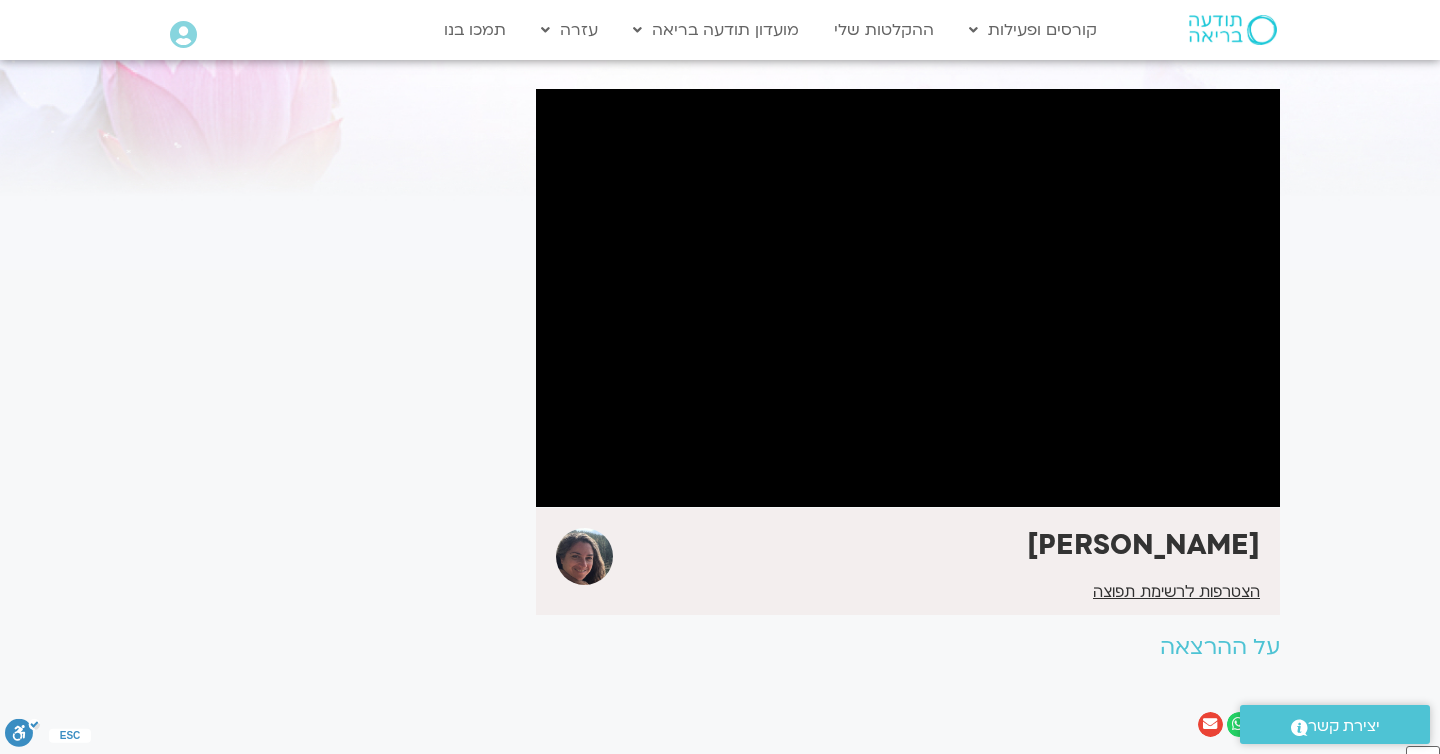 scroll, scrollTop: 136, scrollLeft: 0, axis: vertical 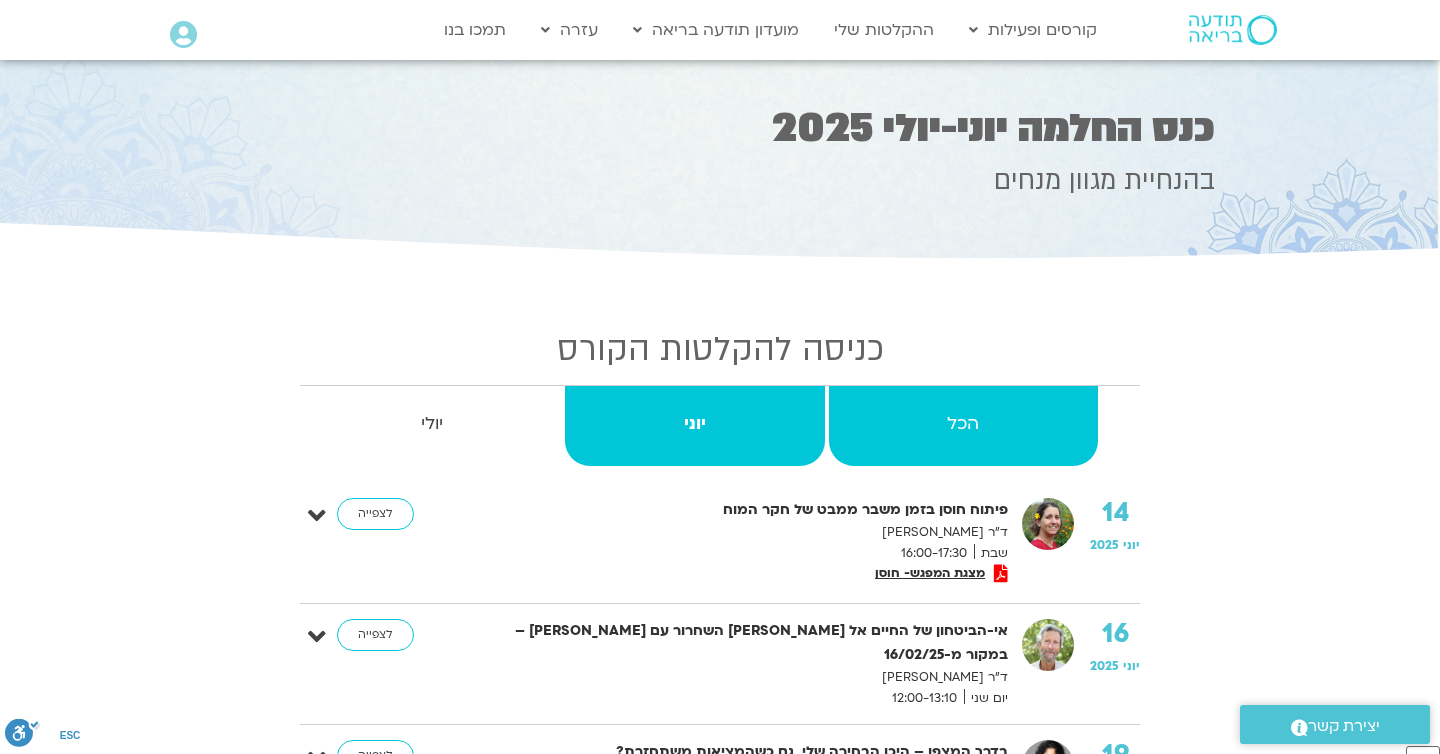 click on "הכל" at bounding box center (963, 424) 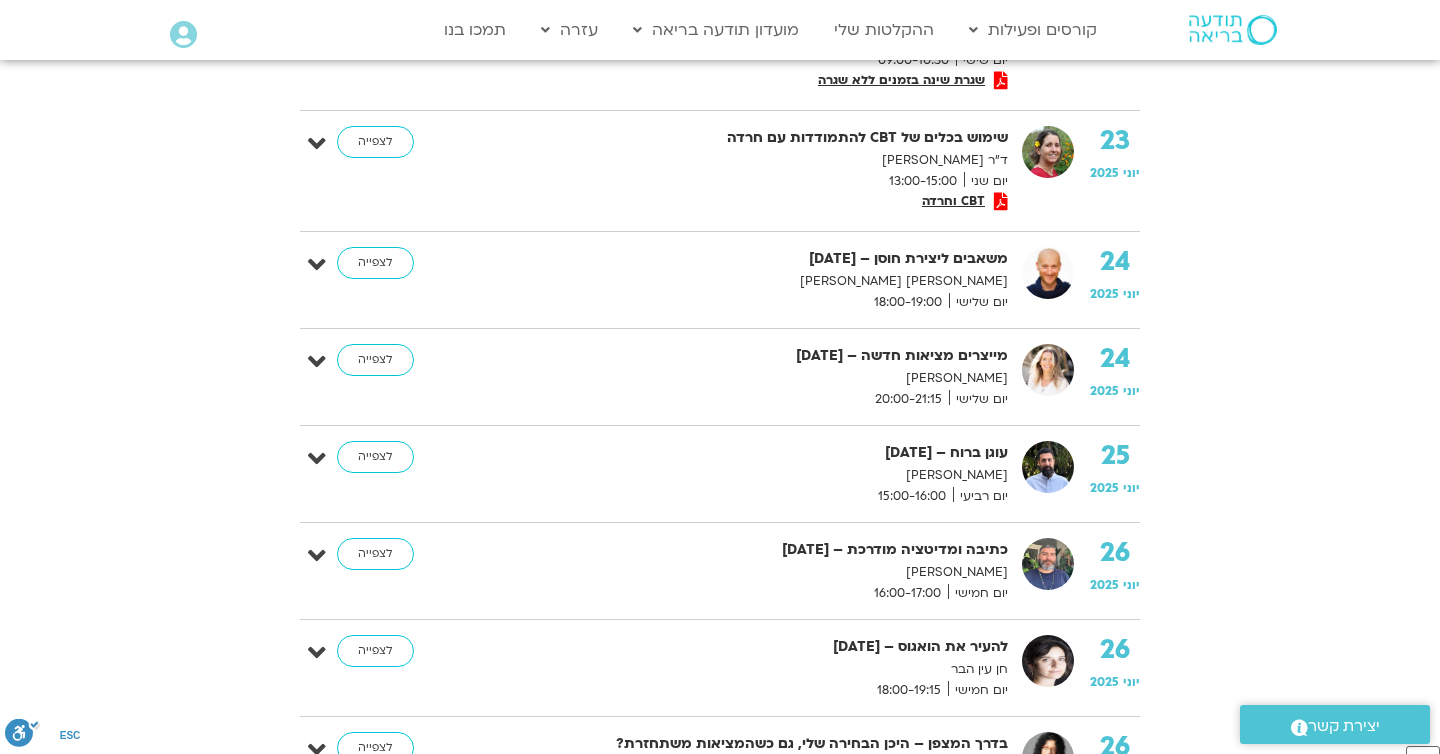 scroll, scrollTop: 845, scrollLeft: 0, axis: vertical 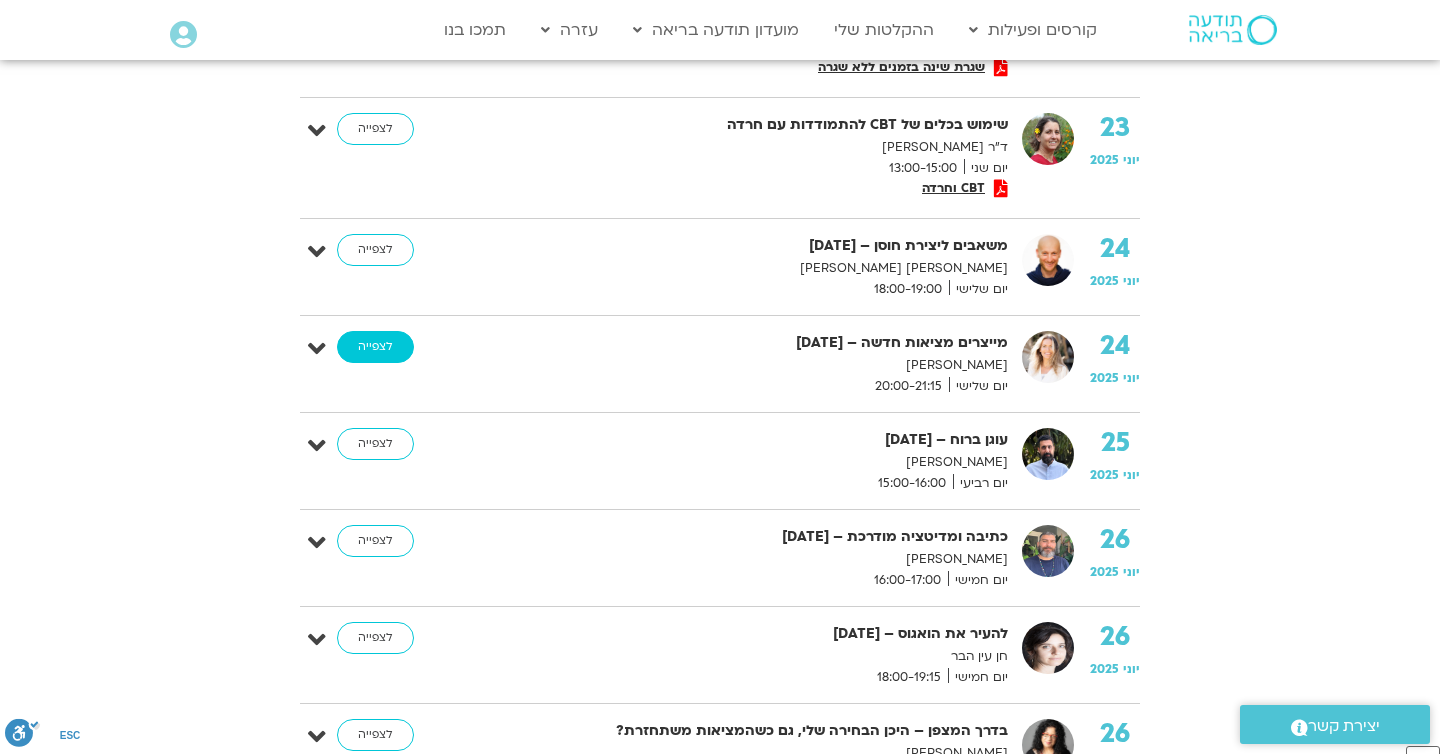click on "לצפייה" at bounding box center [375, 347] 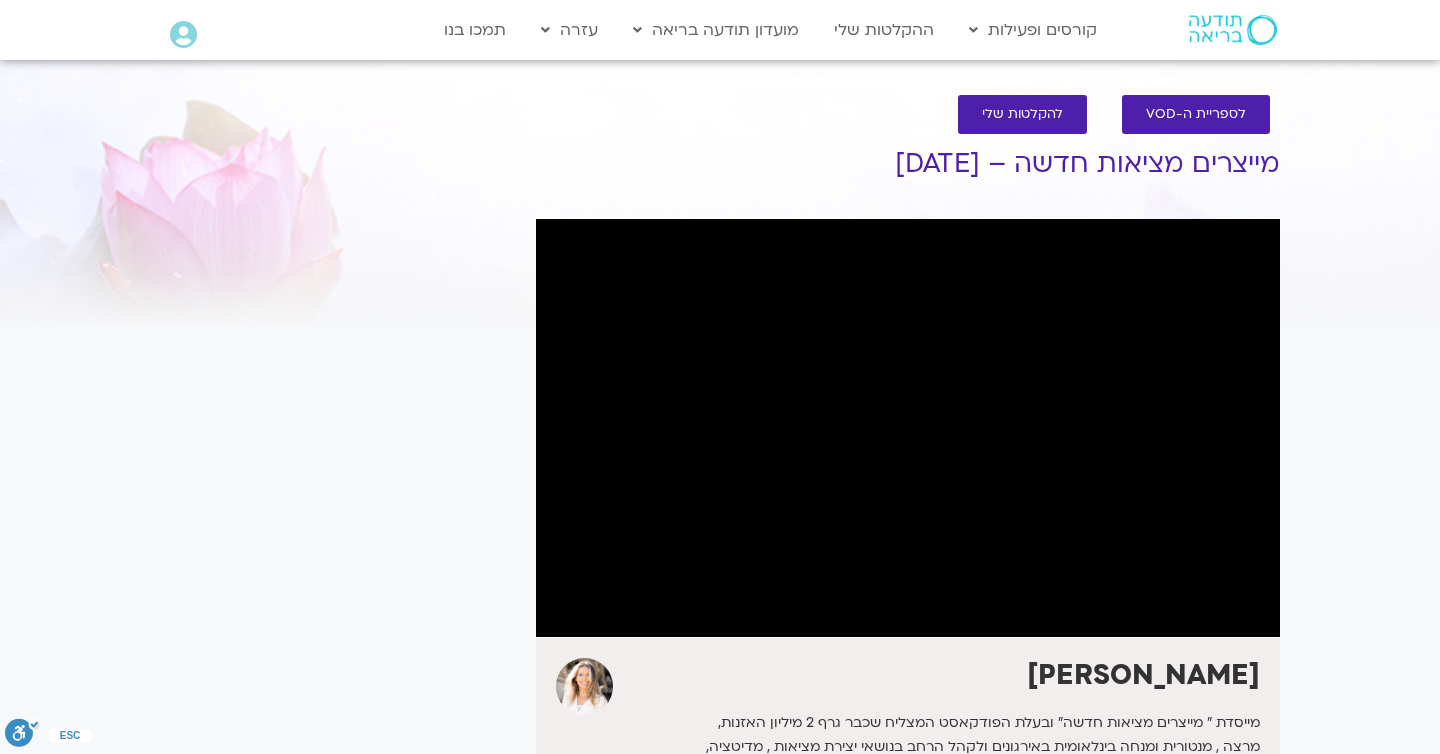 scroll, scrollTop: 0, scrollLeft: 0, axis: both 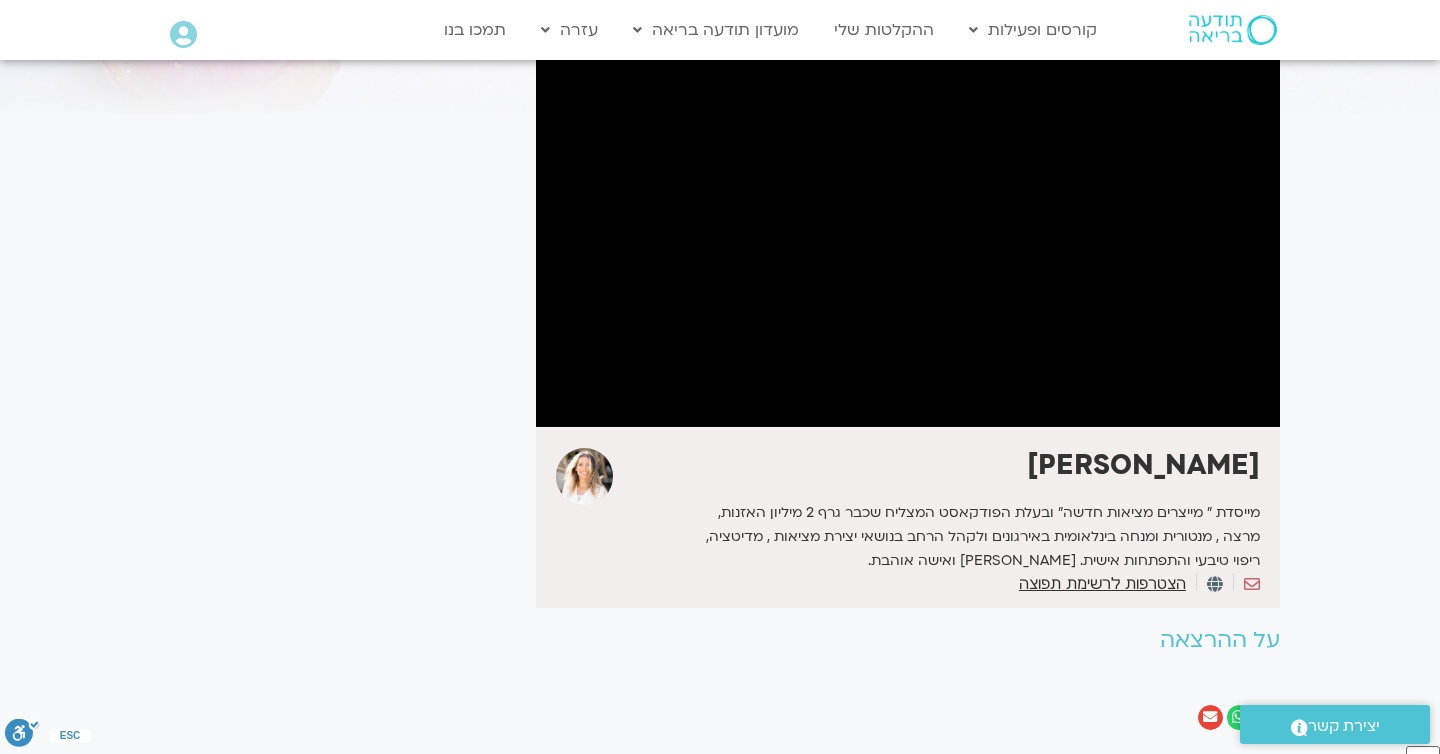 click on "It seems we can't find what you're looking for.
It seems we can't find what you're looking for." at bounding box center (338, 332) 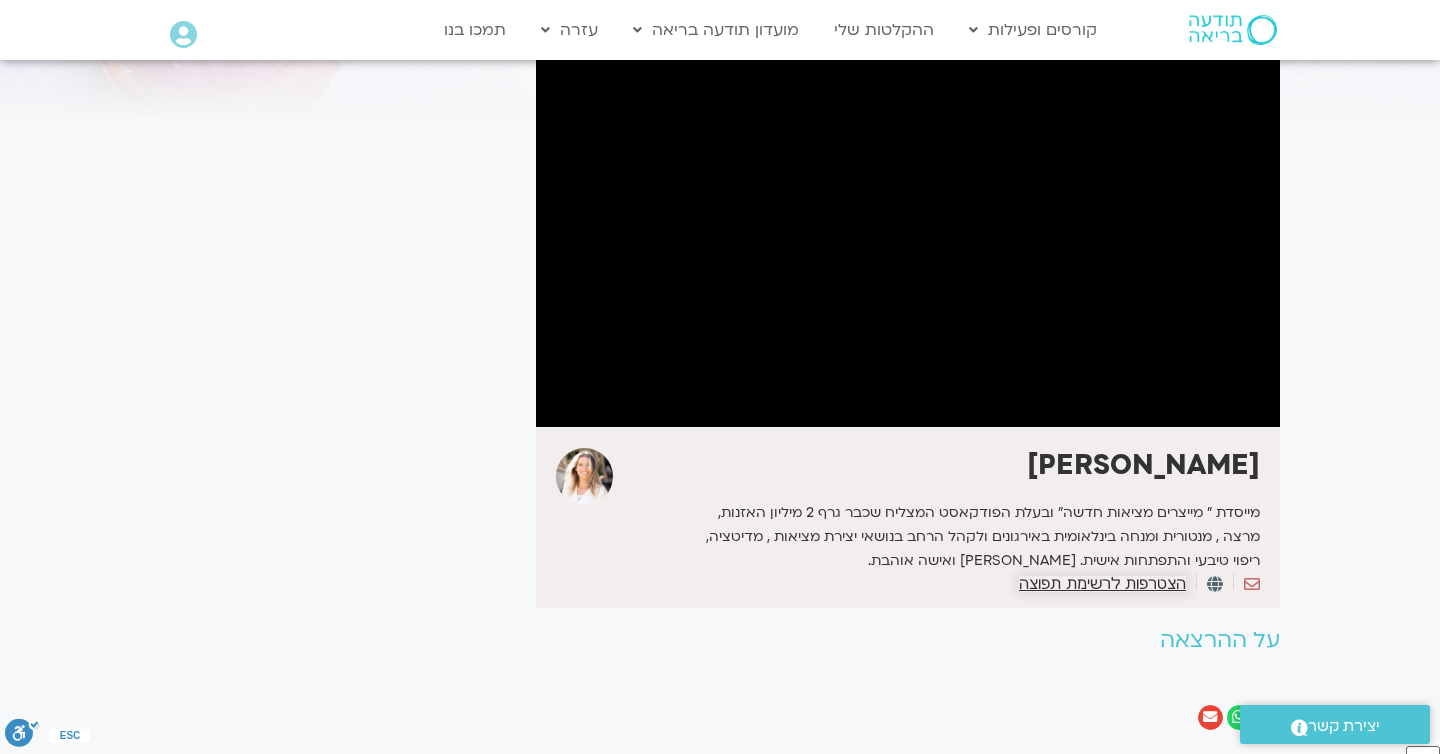 click on "הצטרפות לרשימת תפוצה" at bounding box center [1102, 584] 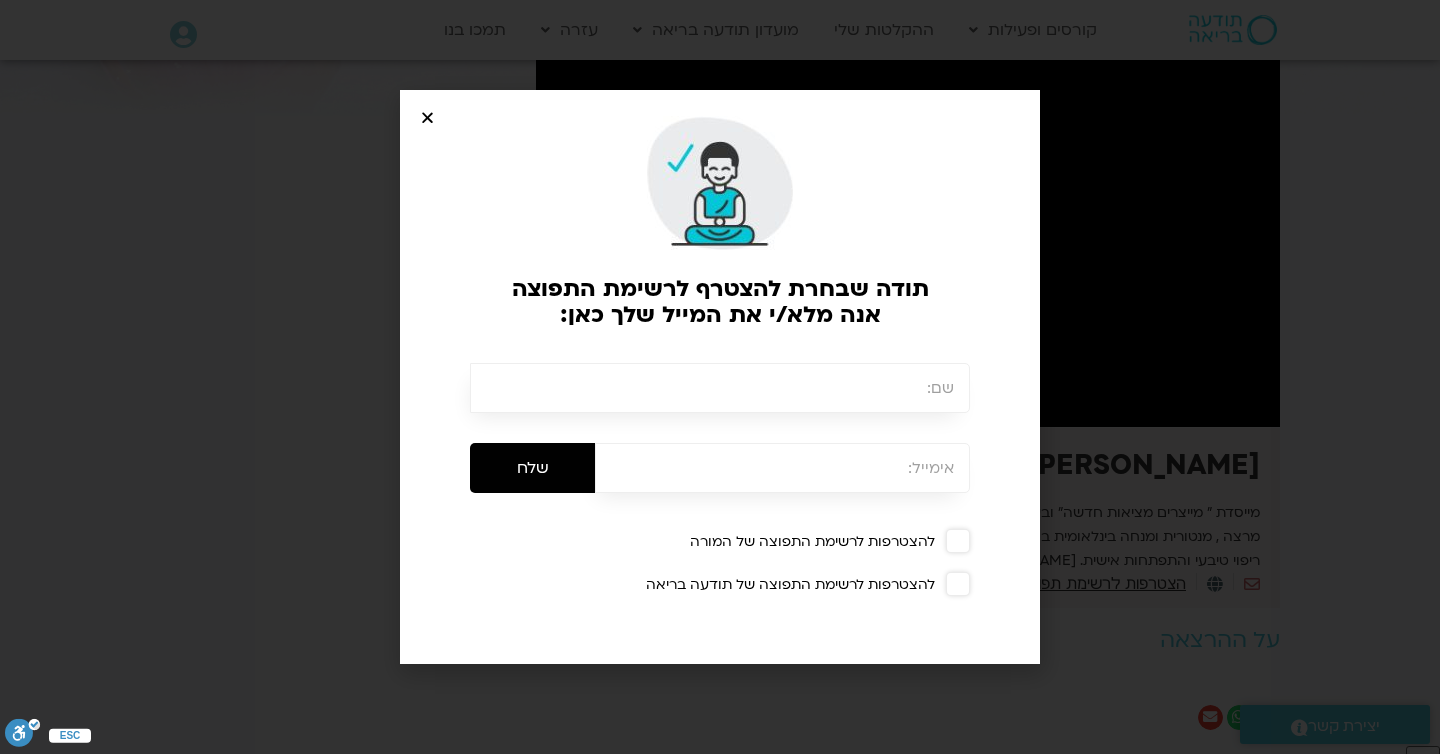 click at bounding box center (720, 388) 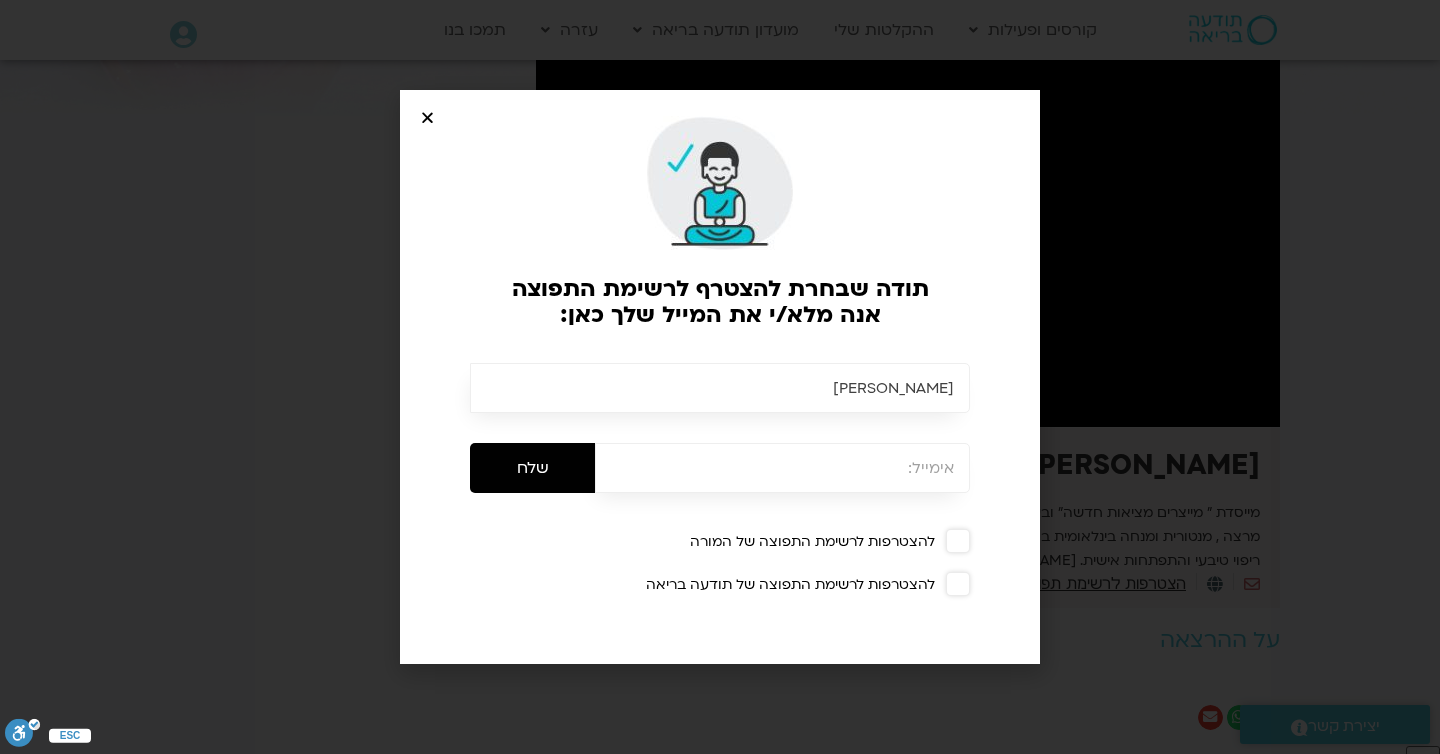 type on "דניה פלמון" 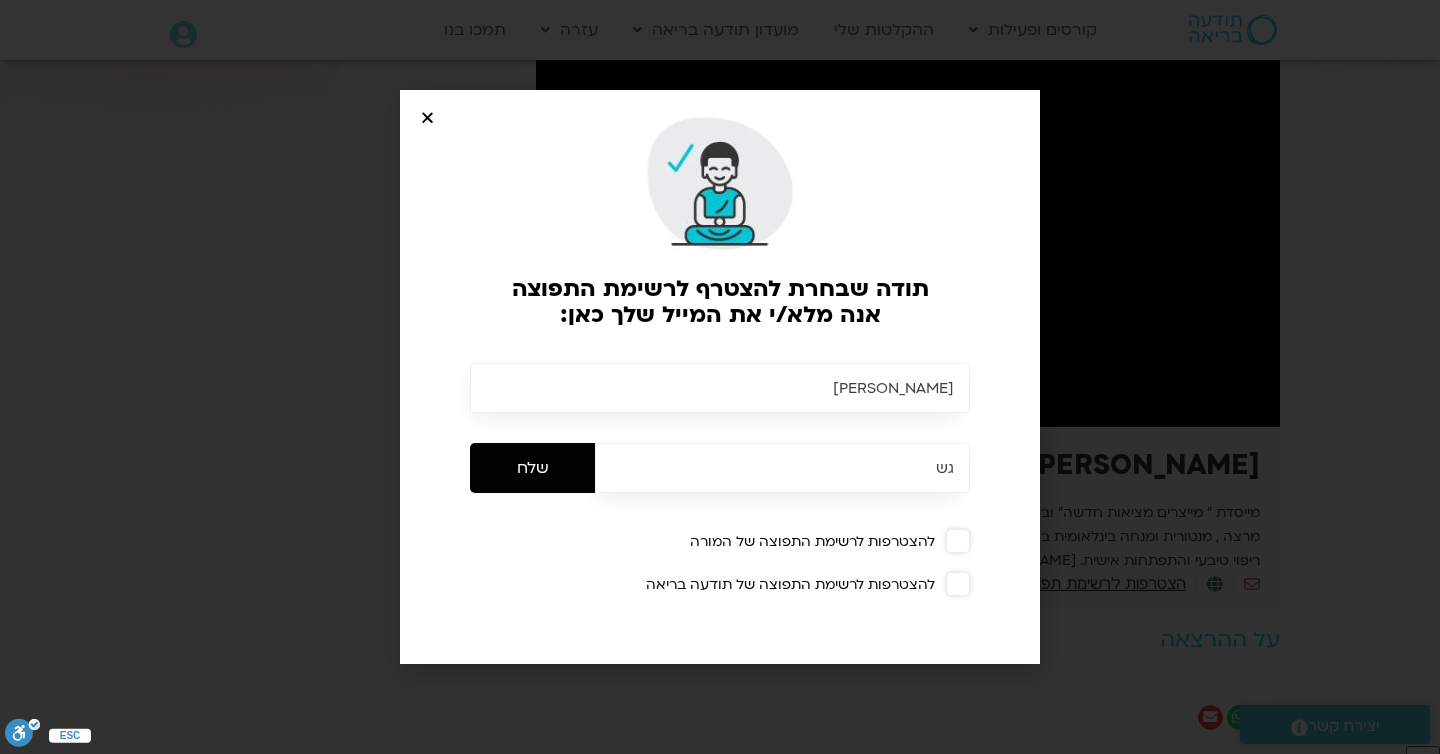type on "ג" 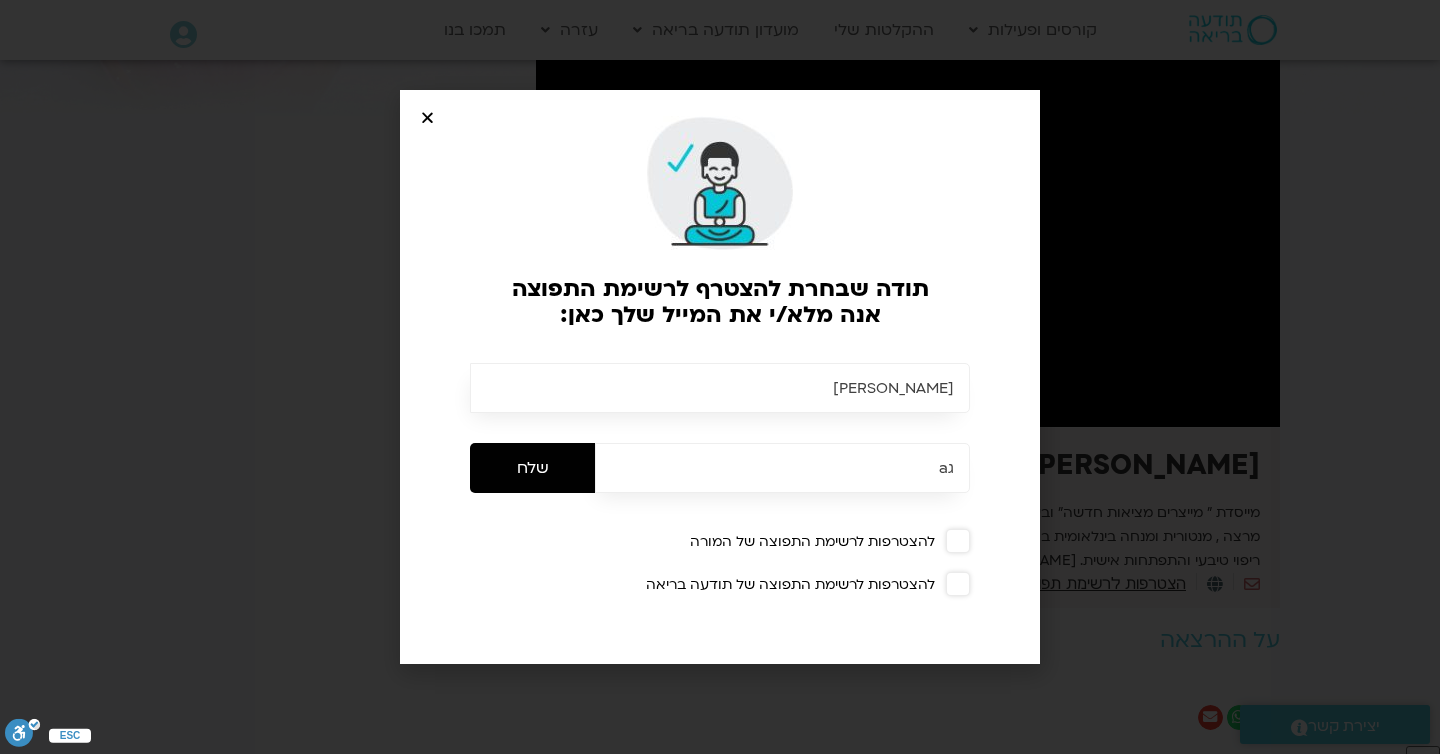 type on "ג" 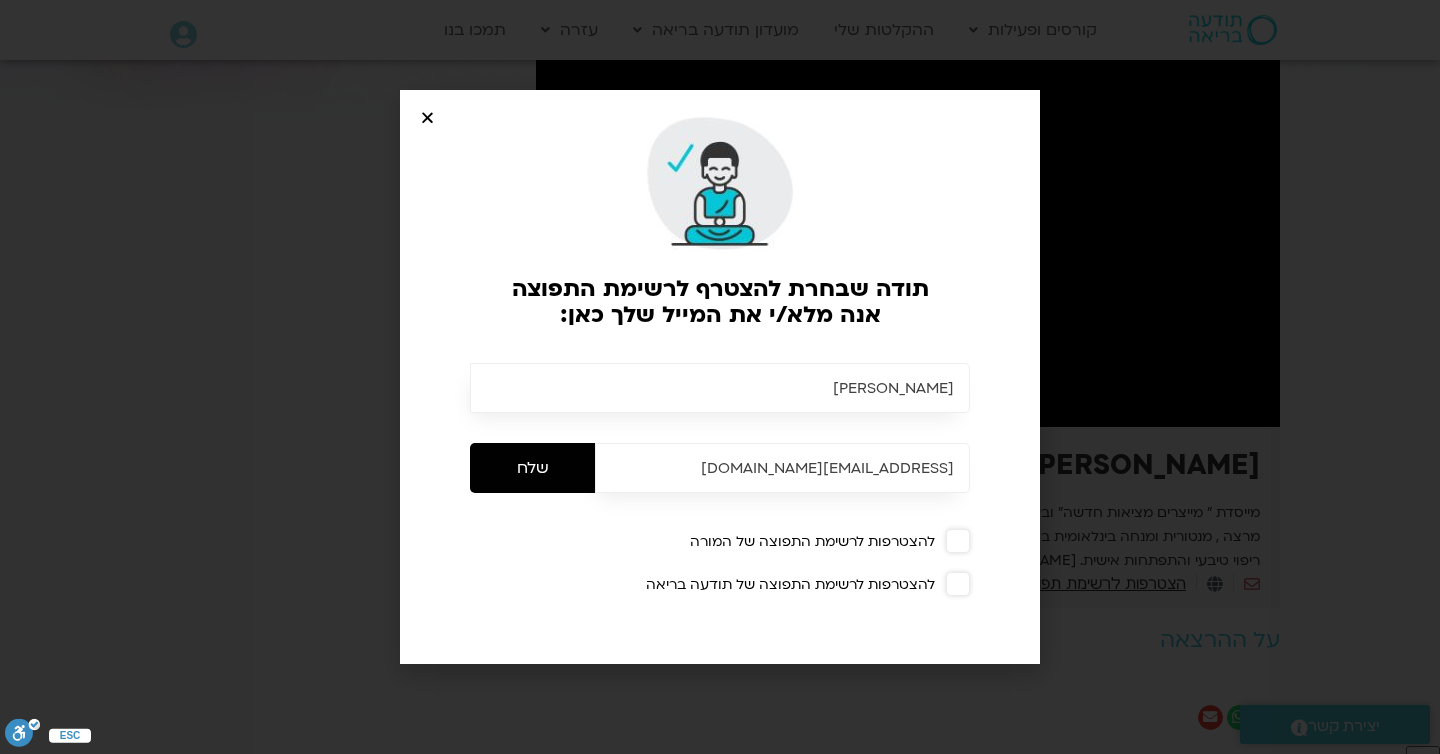 type on "danyapal@gmail.com" 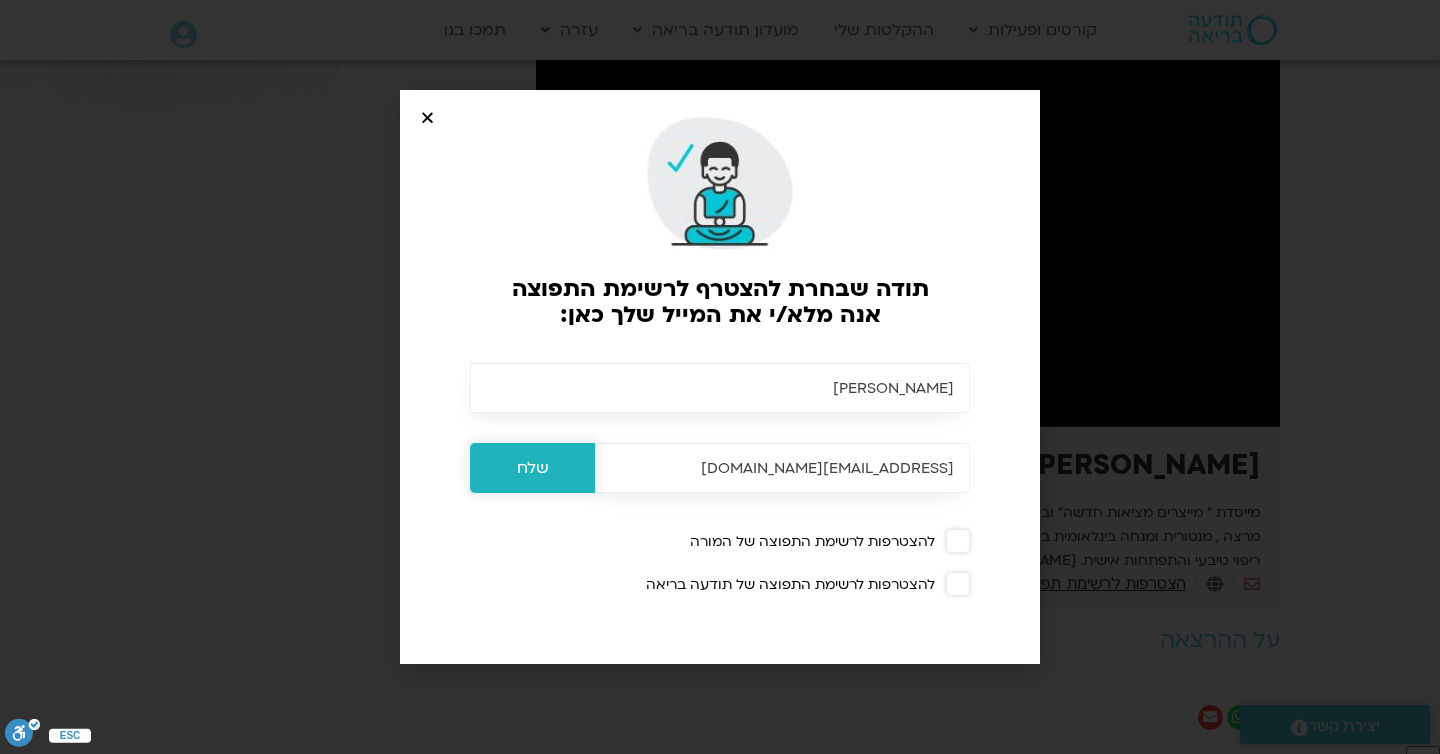 click on "שלח" at bounding box center [532, 468] 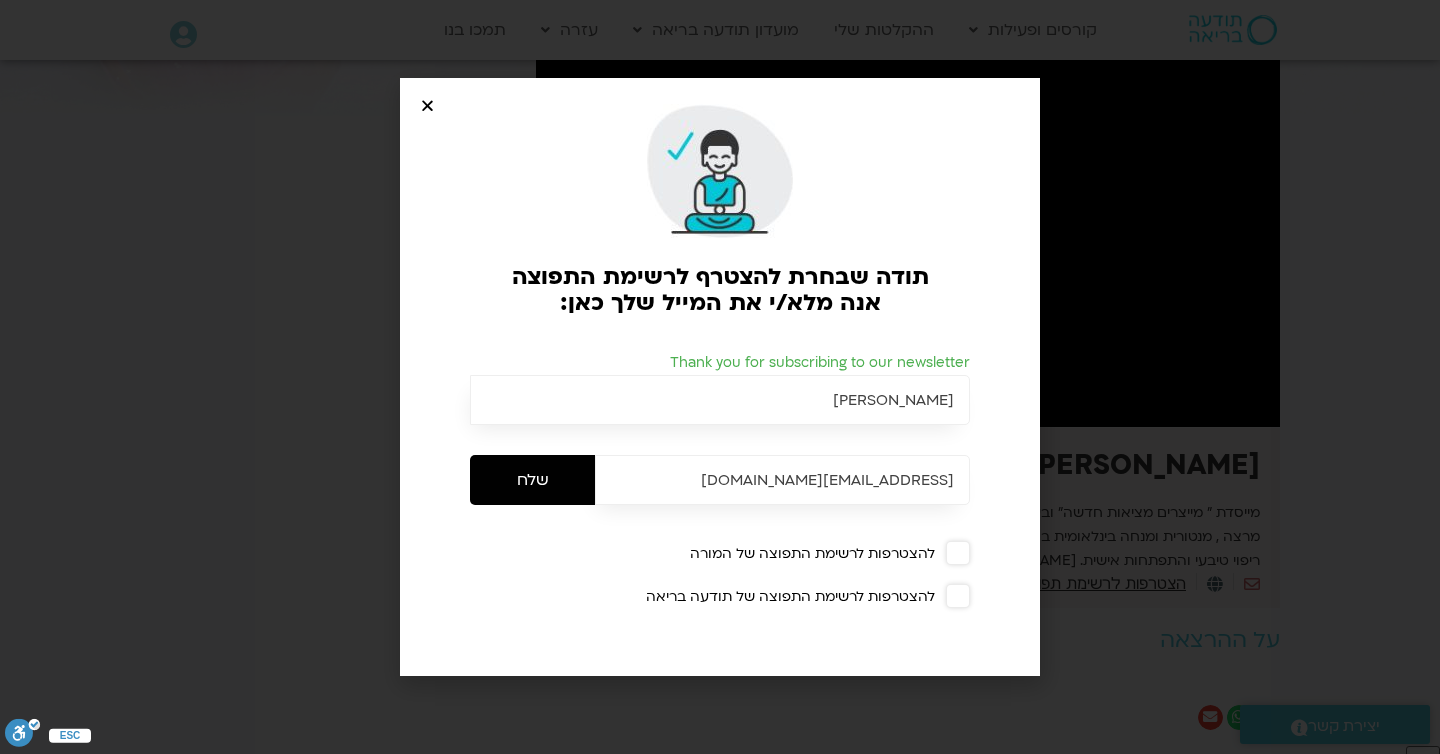 click at bounding box center [720, 171] 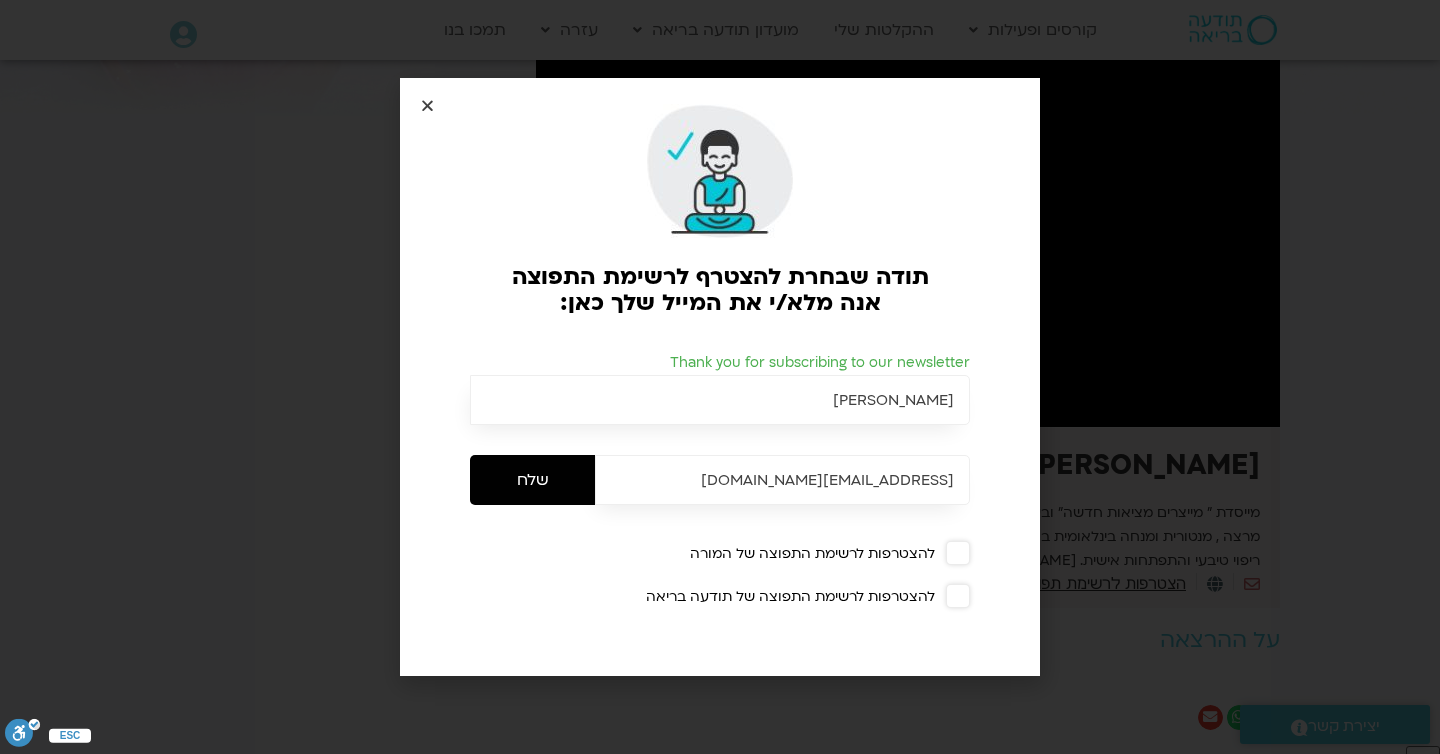 click at bounding box center [427, 105] 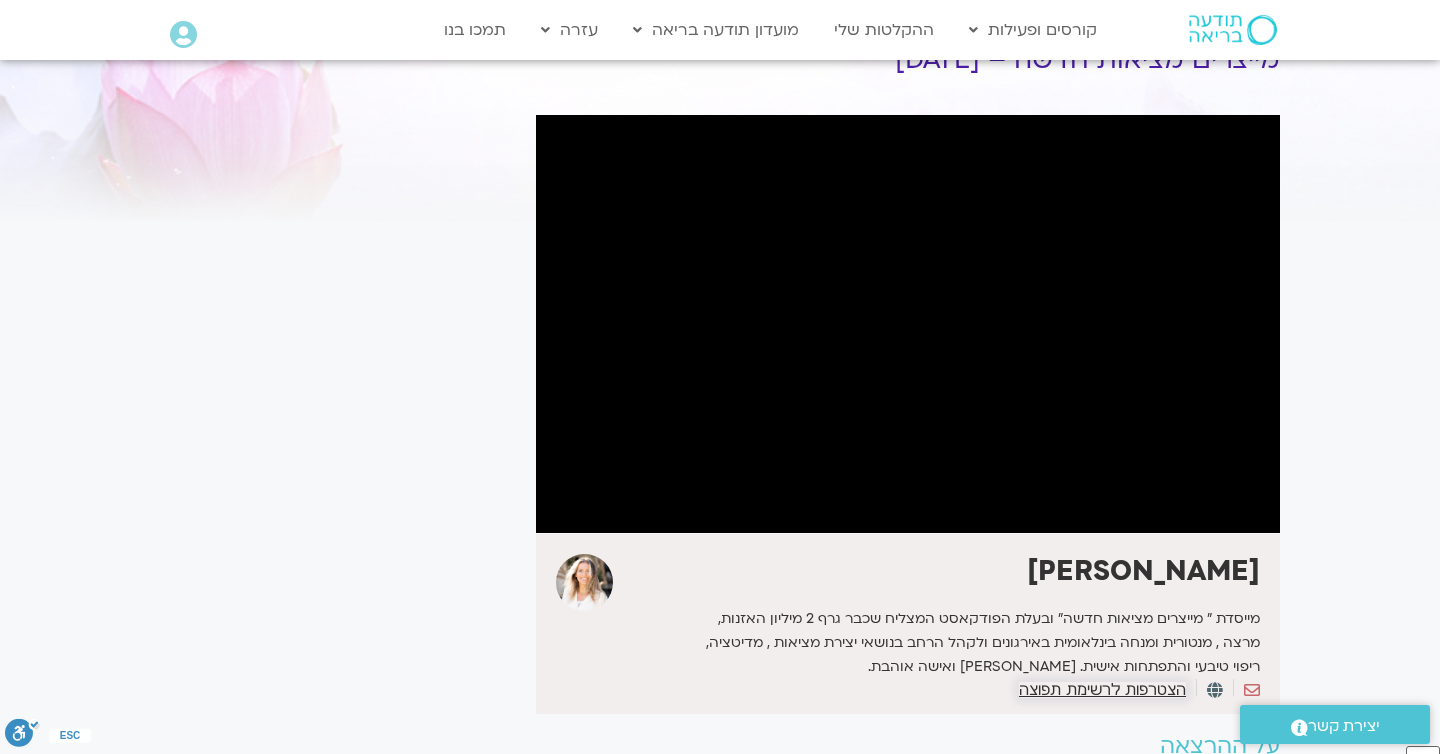 scroll, scrollTop: 0, scrollLeft: 0, axis: both 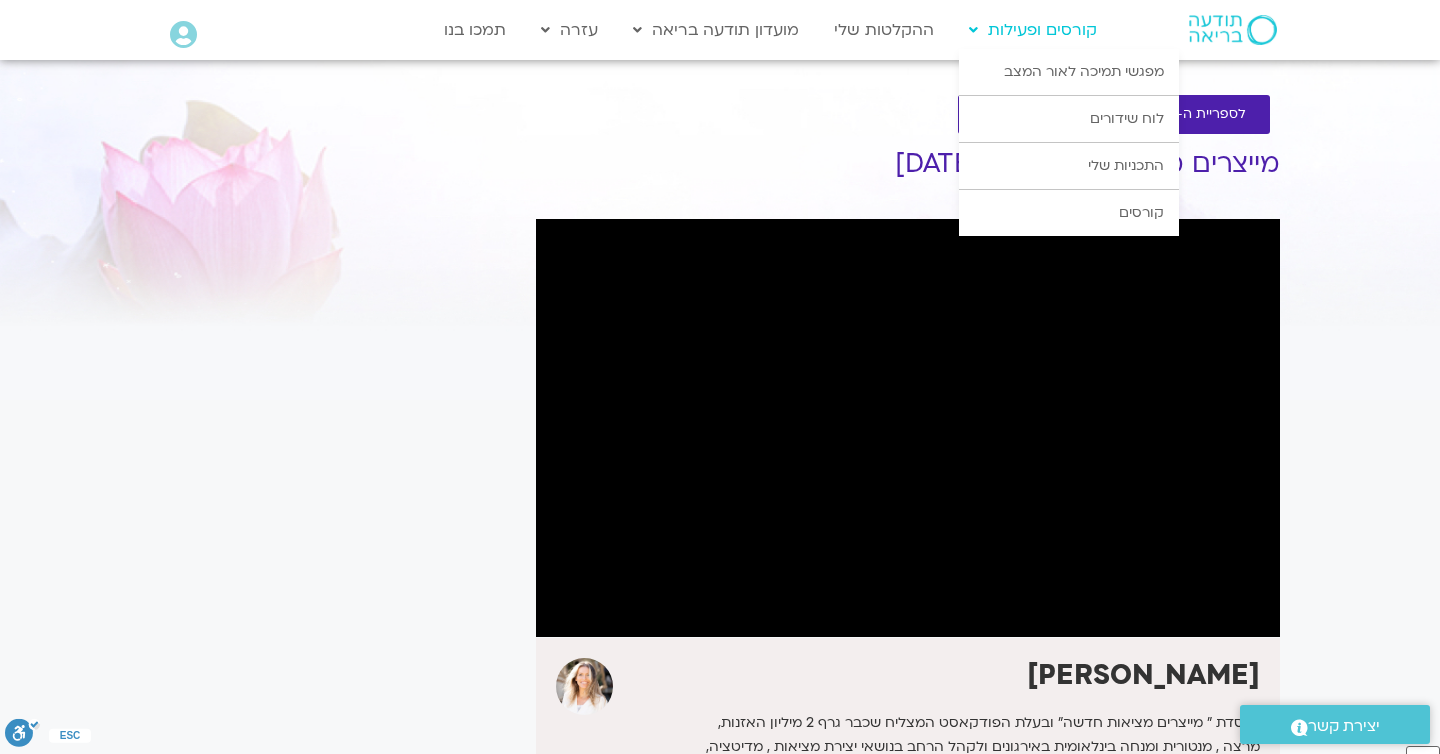 click on "קורסים ופעילות" at bounding box center [1033, 30] 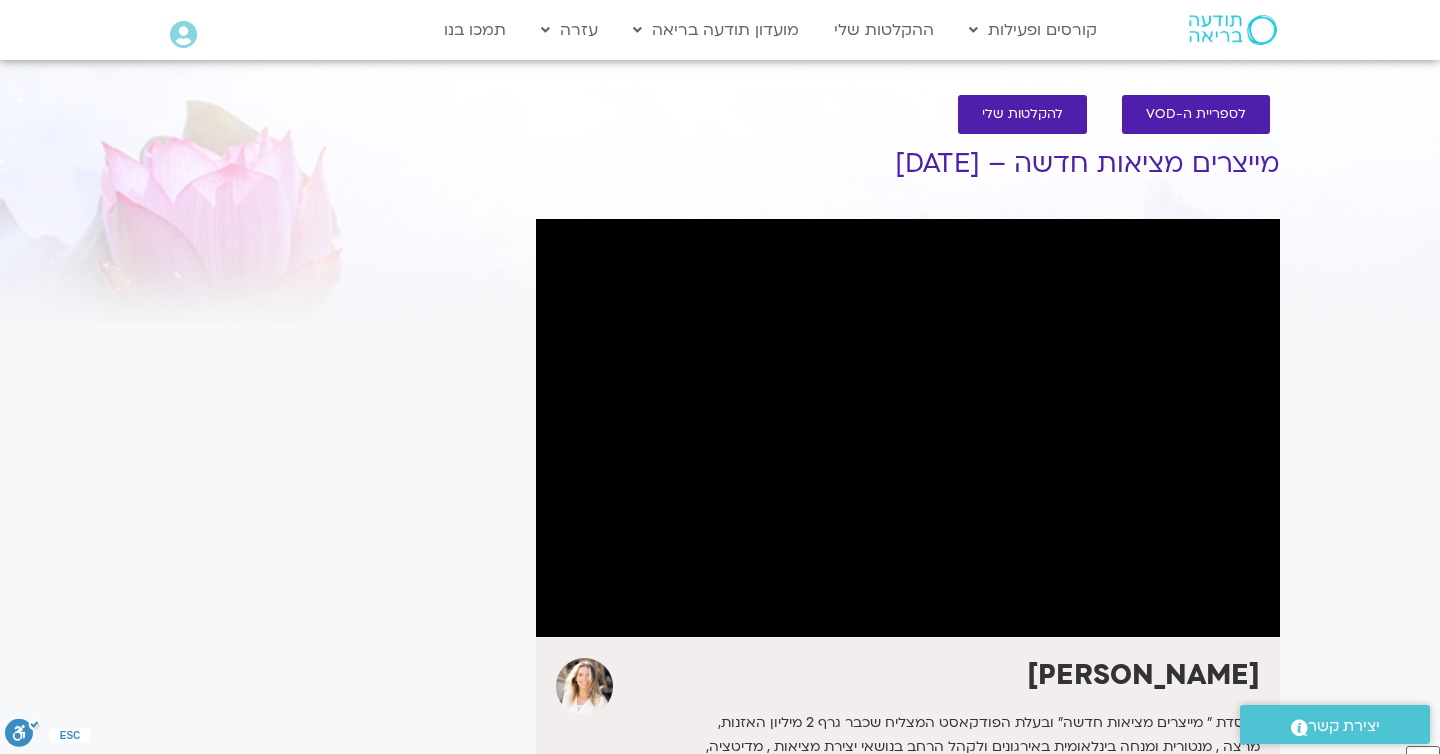 click at bounding box center [1233, 30] 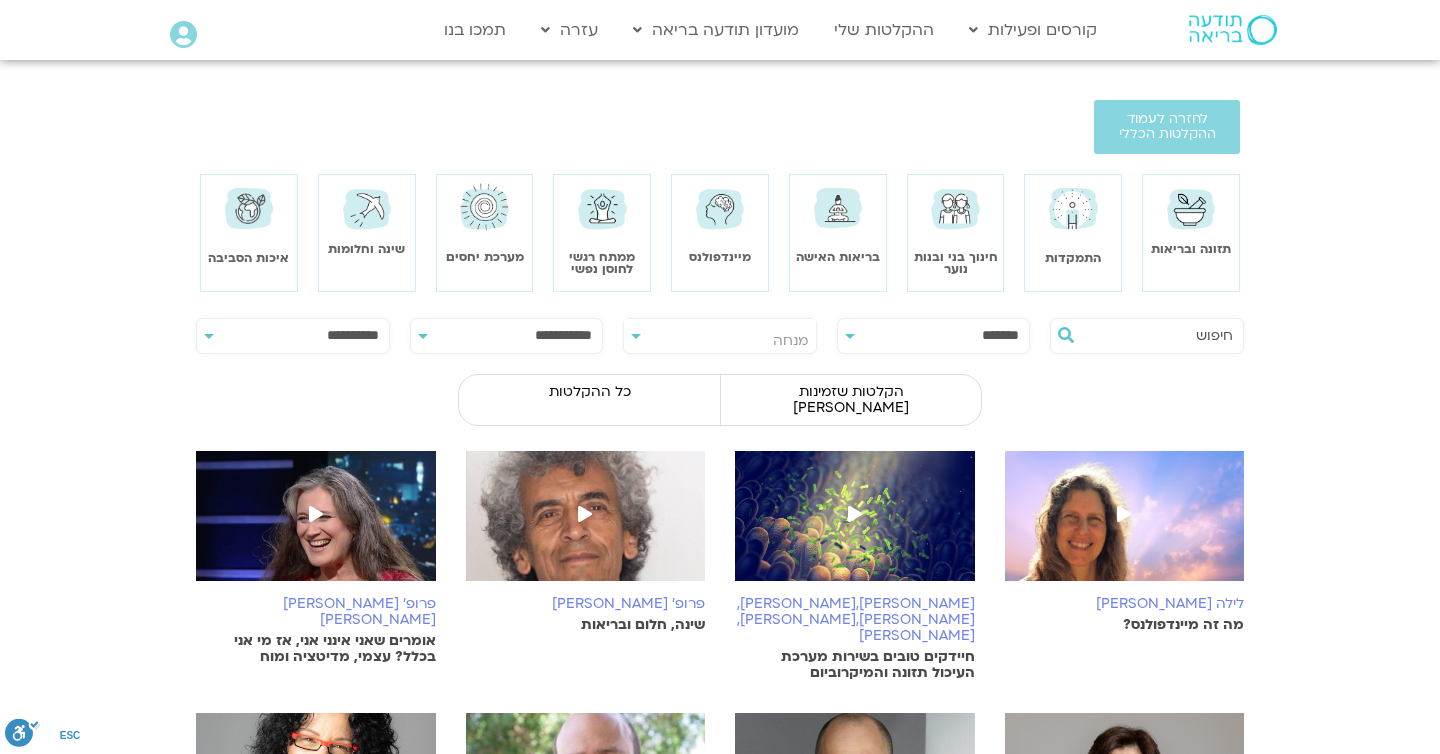 scroll, scrollTop: 0, scrollLeft: 0, axis: both 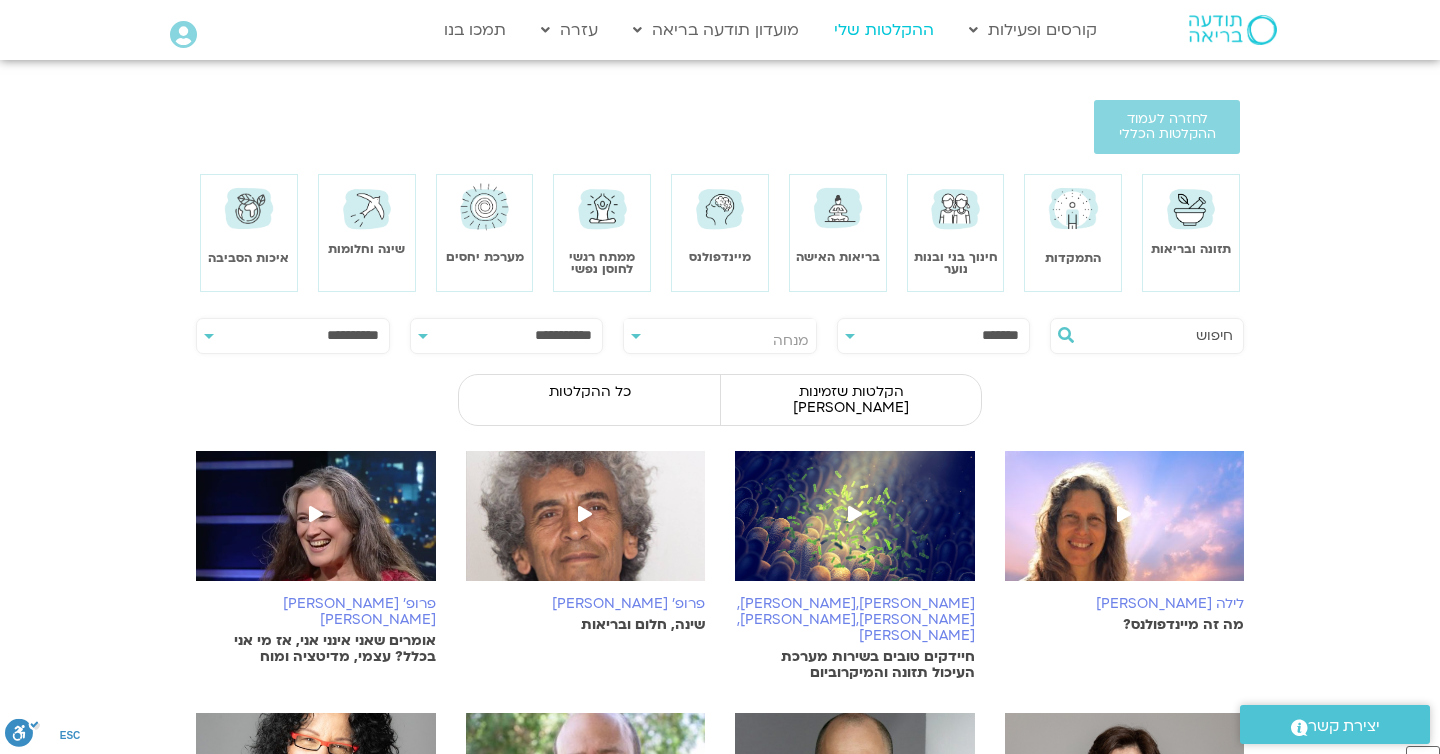 click on "ההקלטות שלי" at bounding box center [884, 30] 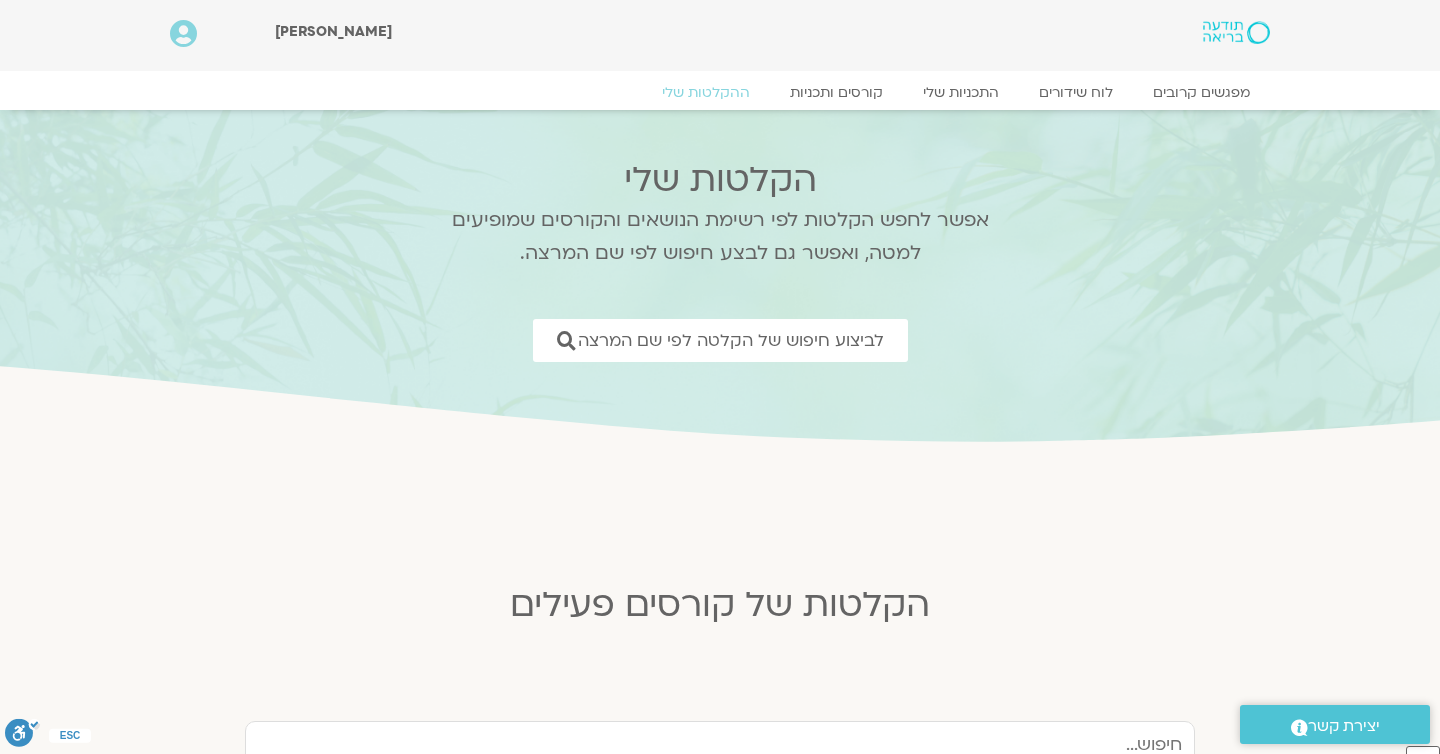 scroll, scrollTop: 0, scrollLeft: 0, axis: both 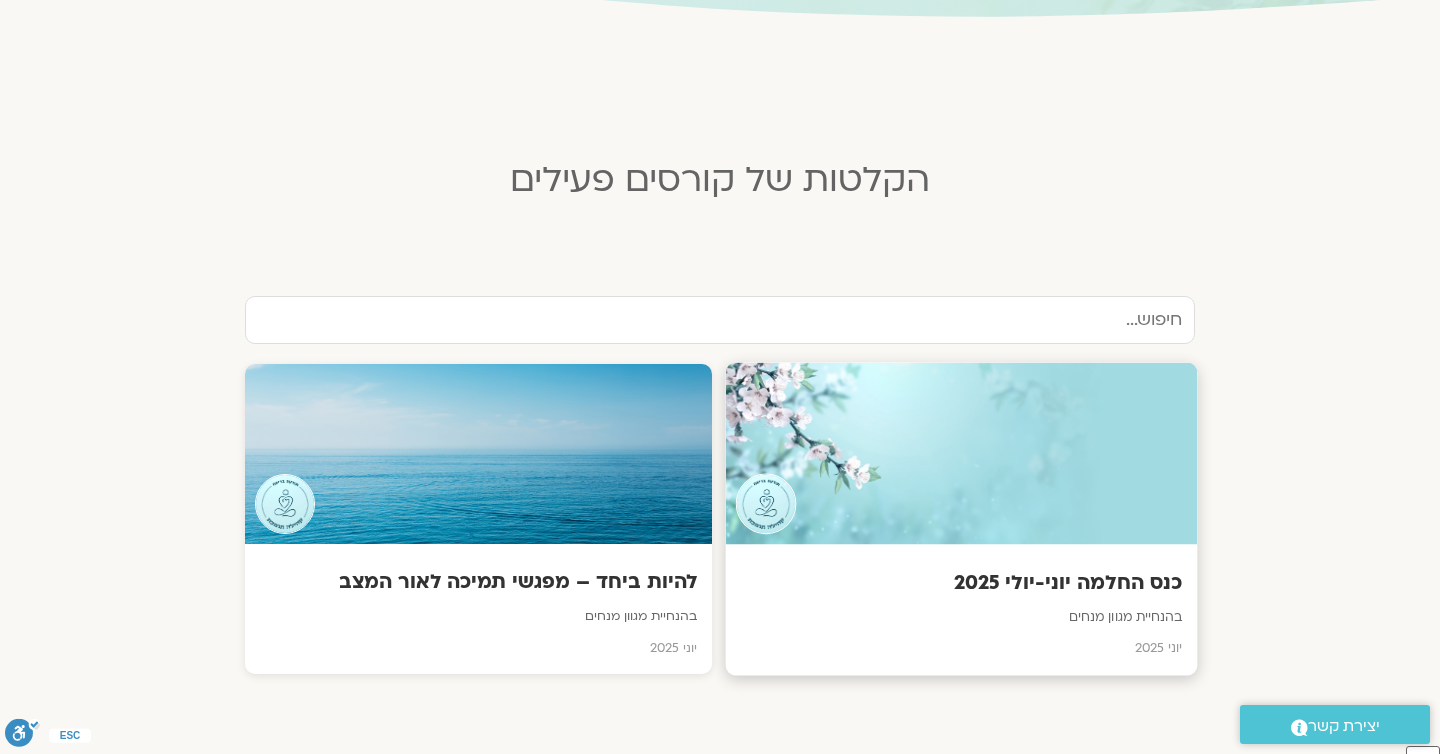 click at bounding box center (962, 454) 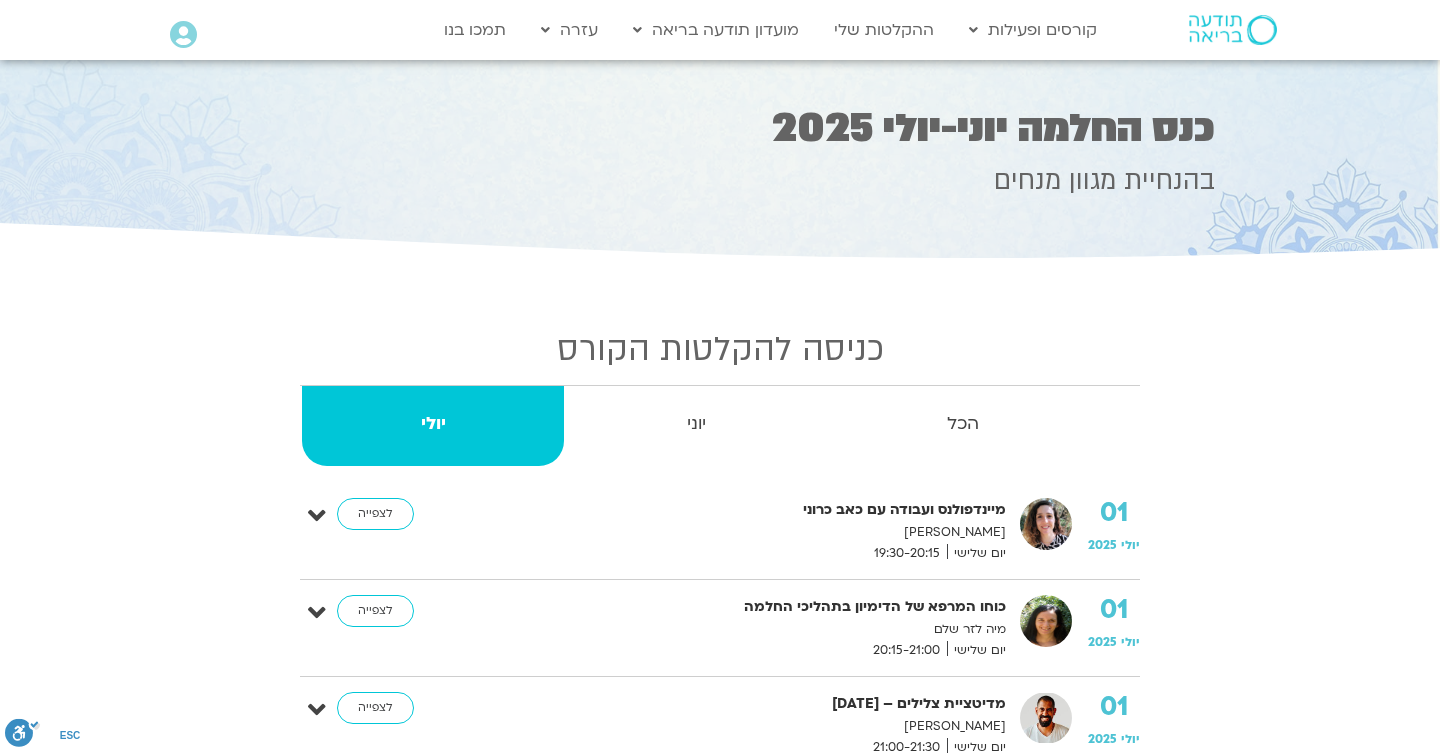 scroll, scrollTop: 0, scrollLeft: 0, axis: both 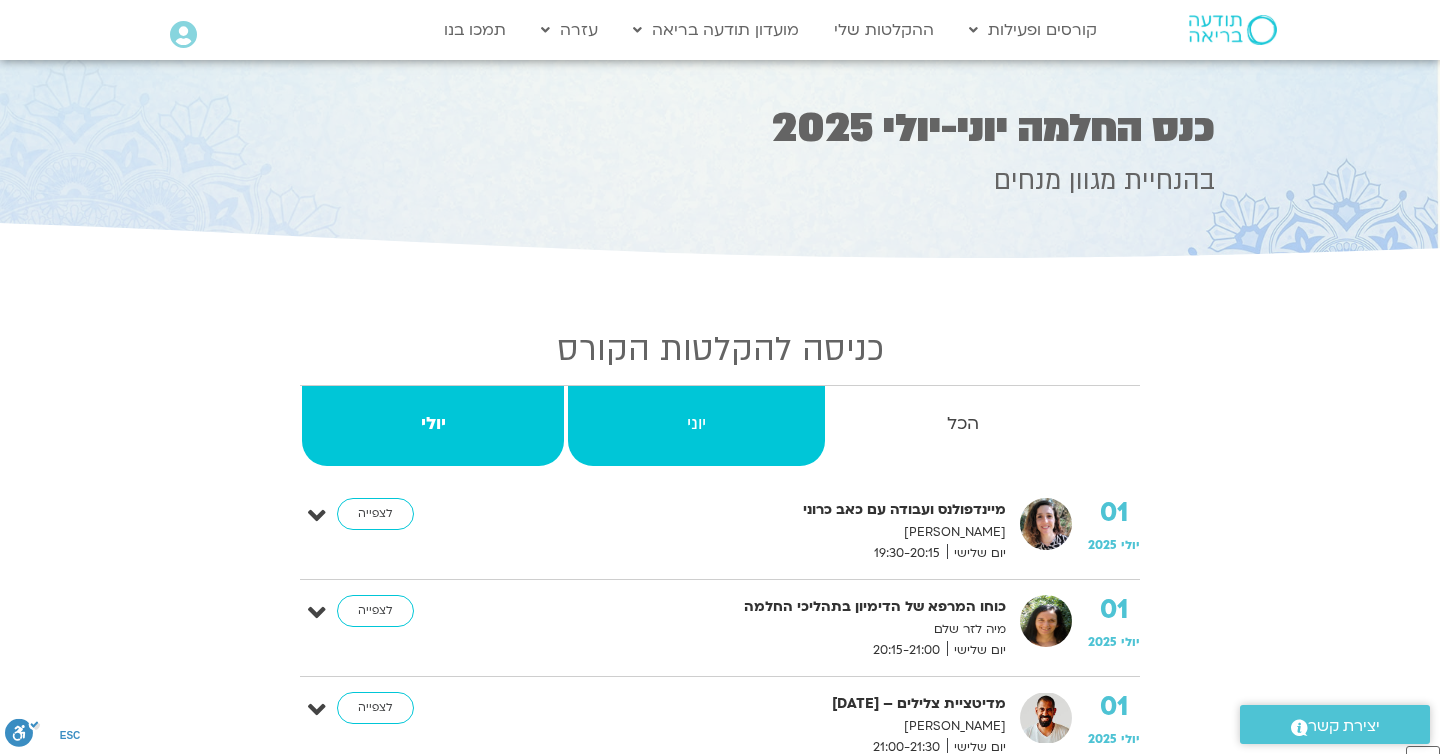 click on "יוני" at bounding box center [696, 424] 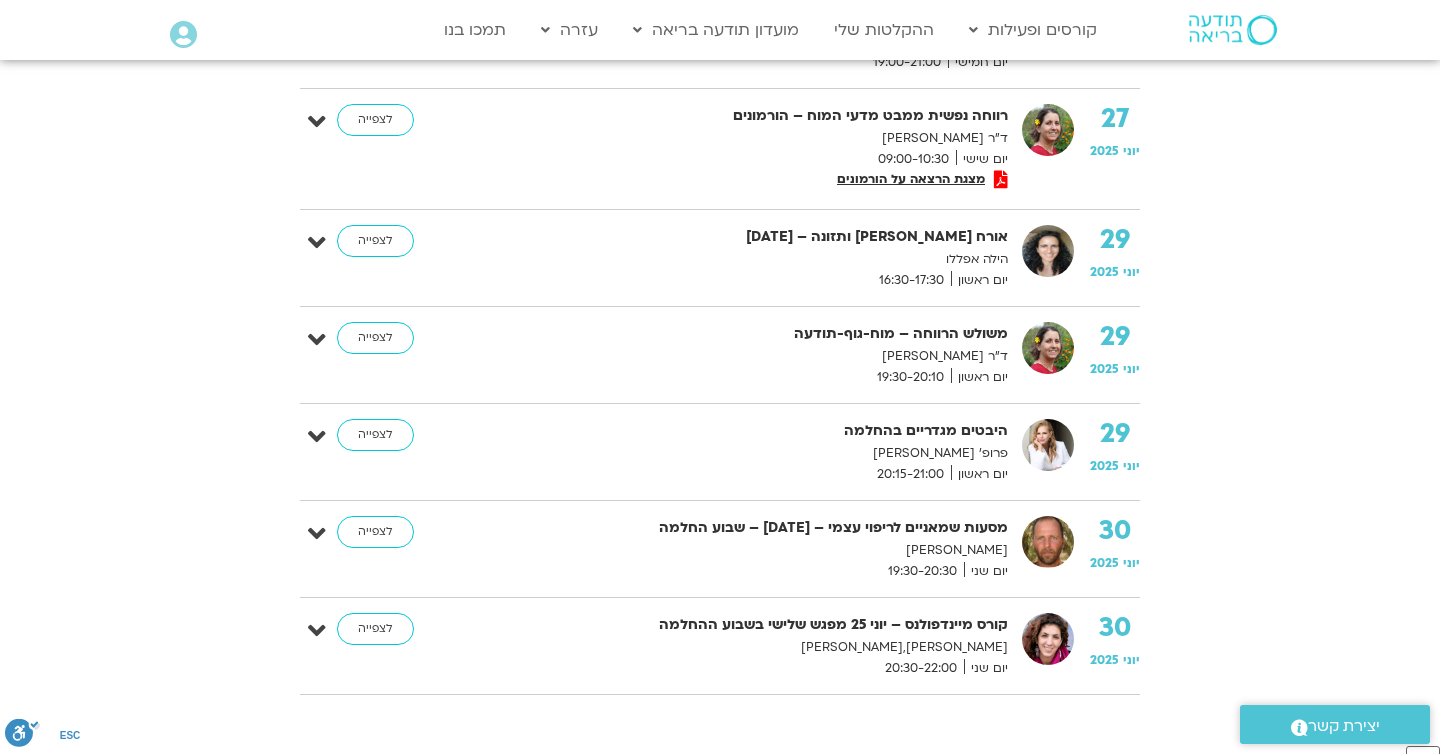 scroll, scrollTop: 1554, scrollLeft: 0, axis: vertical 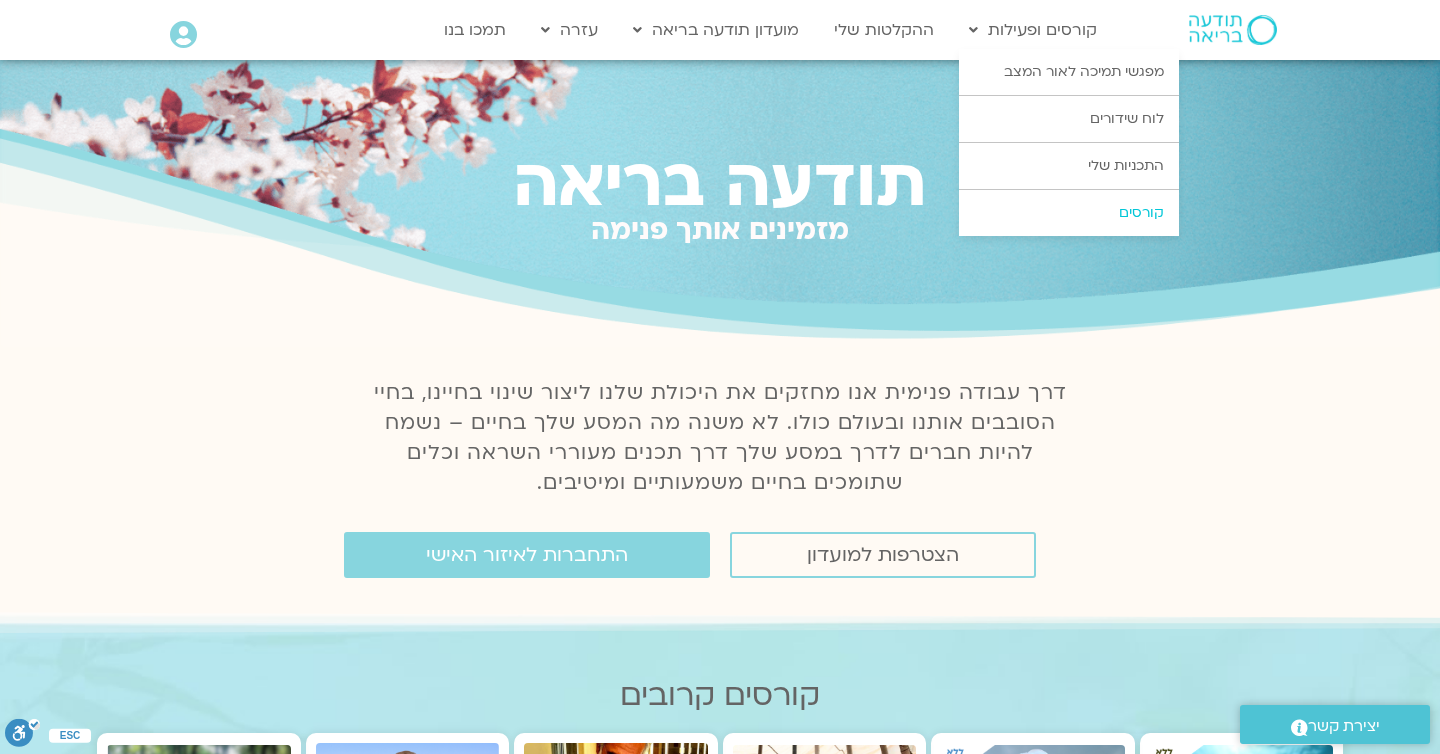 click on "קורסים" at bounding box center (1069, 213) 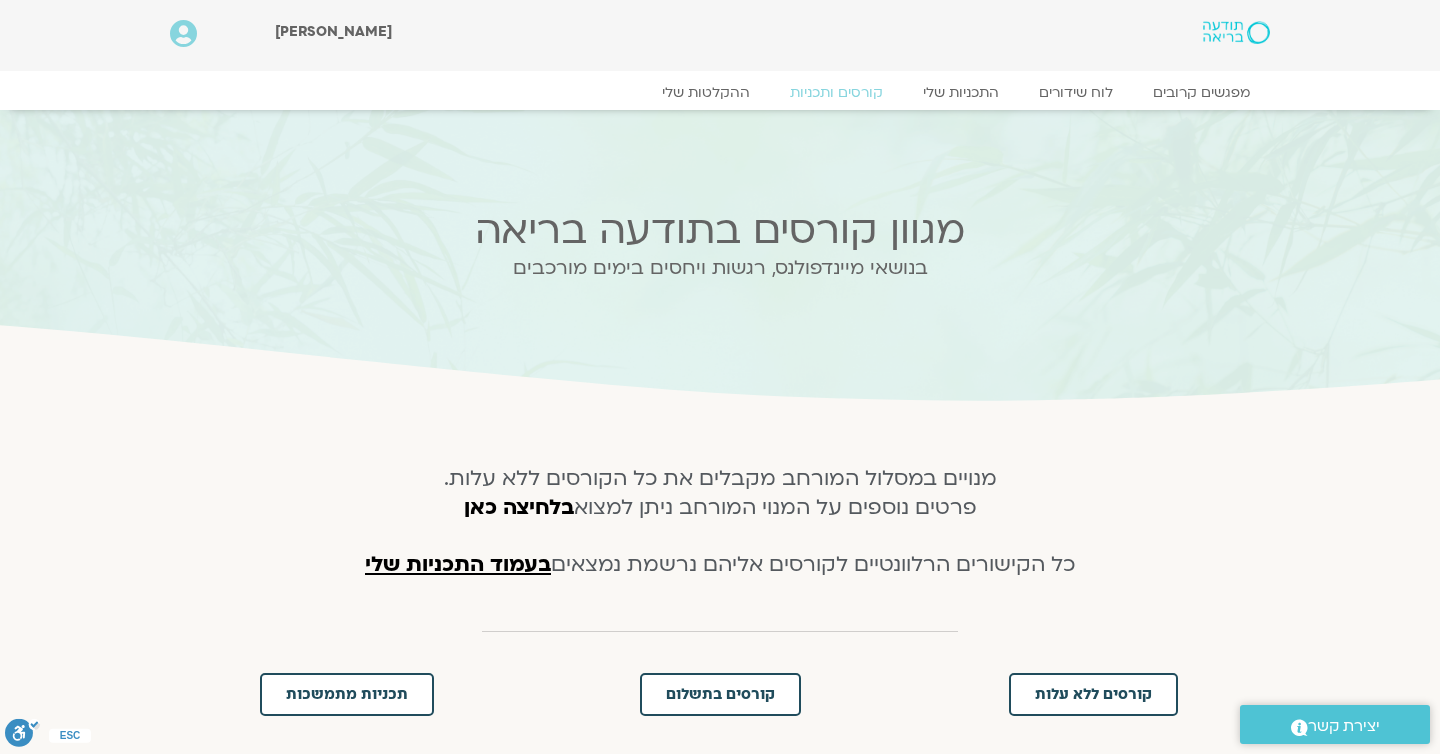 scroll, scrollTop: 215, scrollLeft: 0, axis: vertical 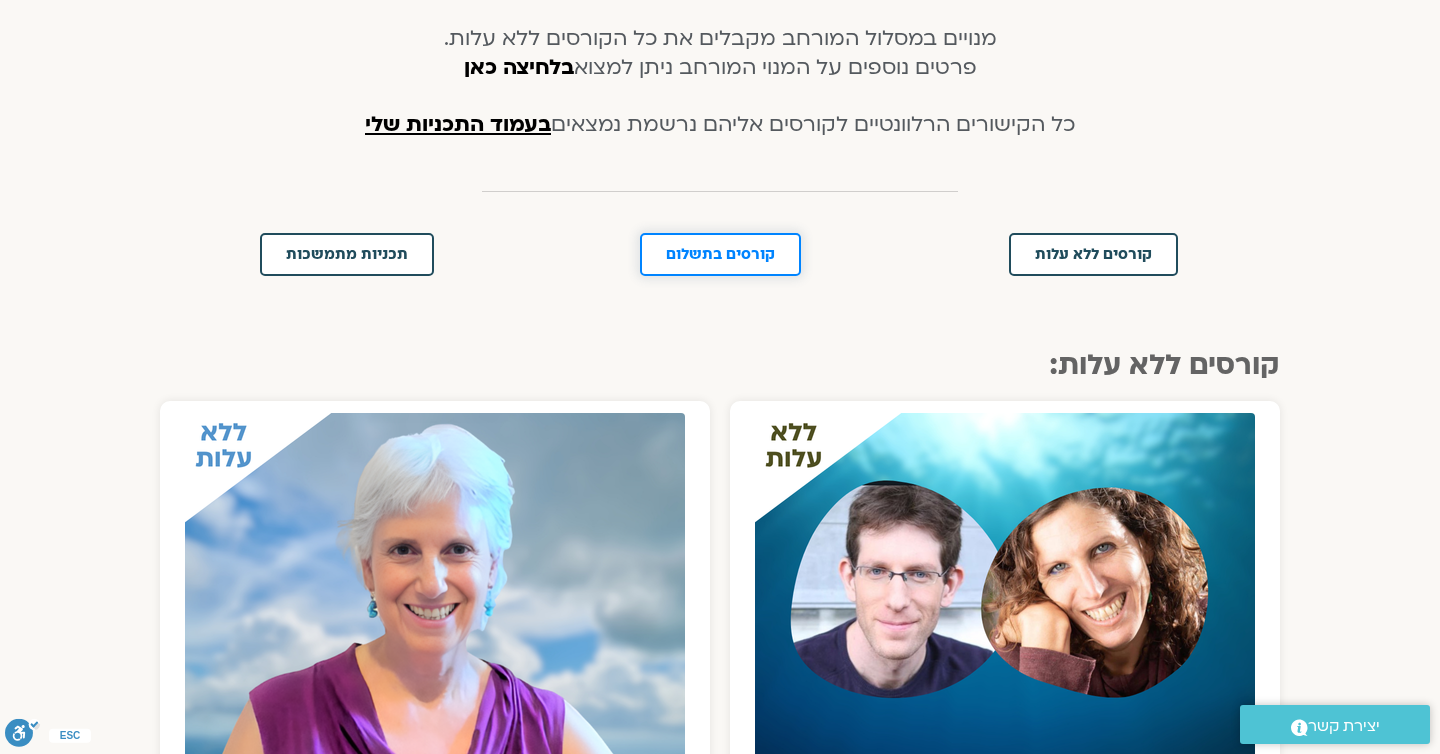 click on "קורסים בתשלום" at bounding box center [720, 254] 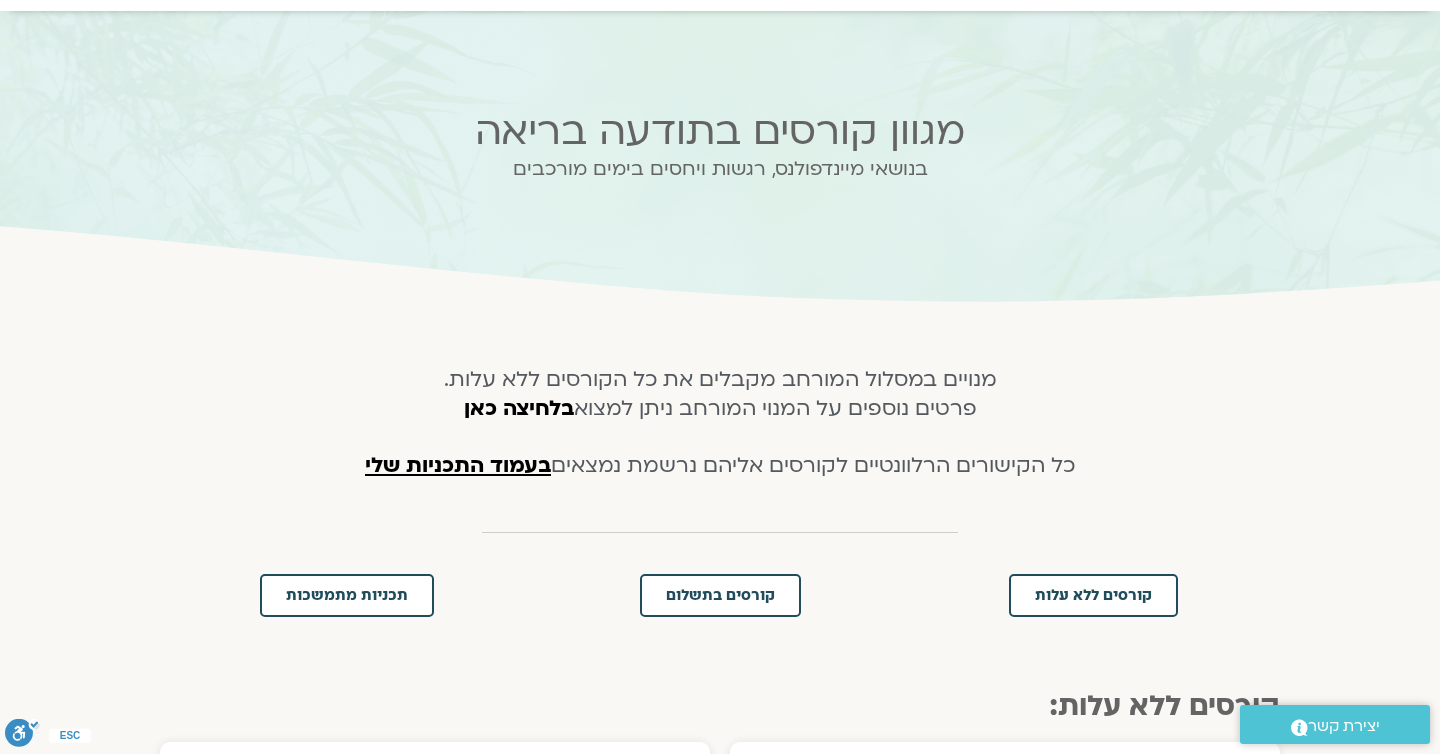 scroll, scrollTop: 0, scrollLeft: 0, axis: both 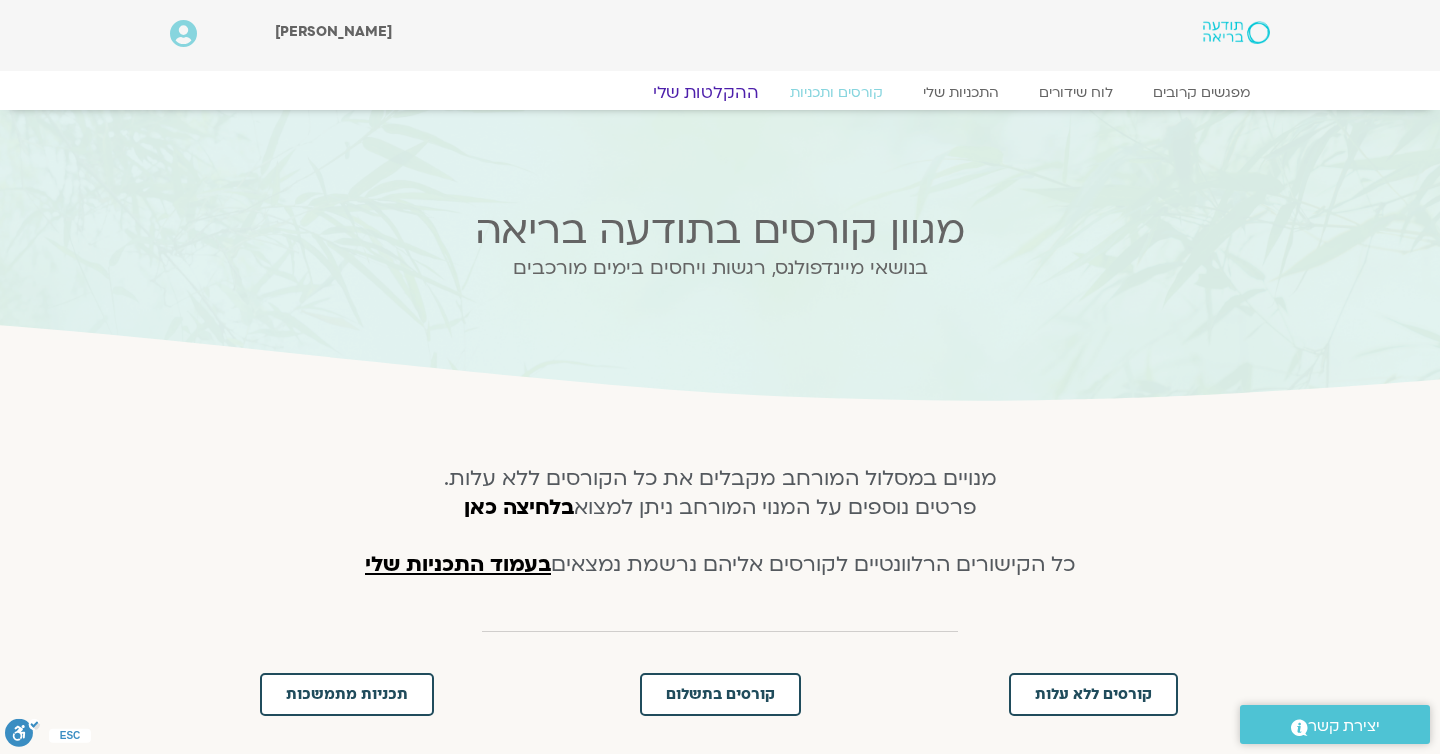 click on "ההקלטות שלי" 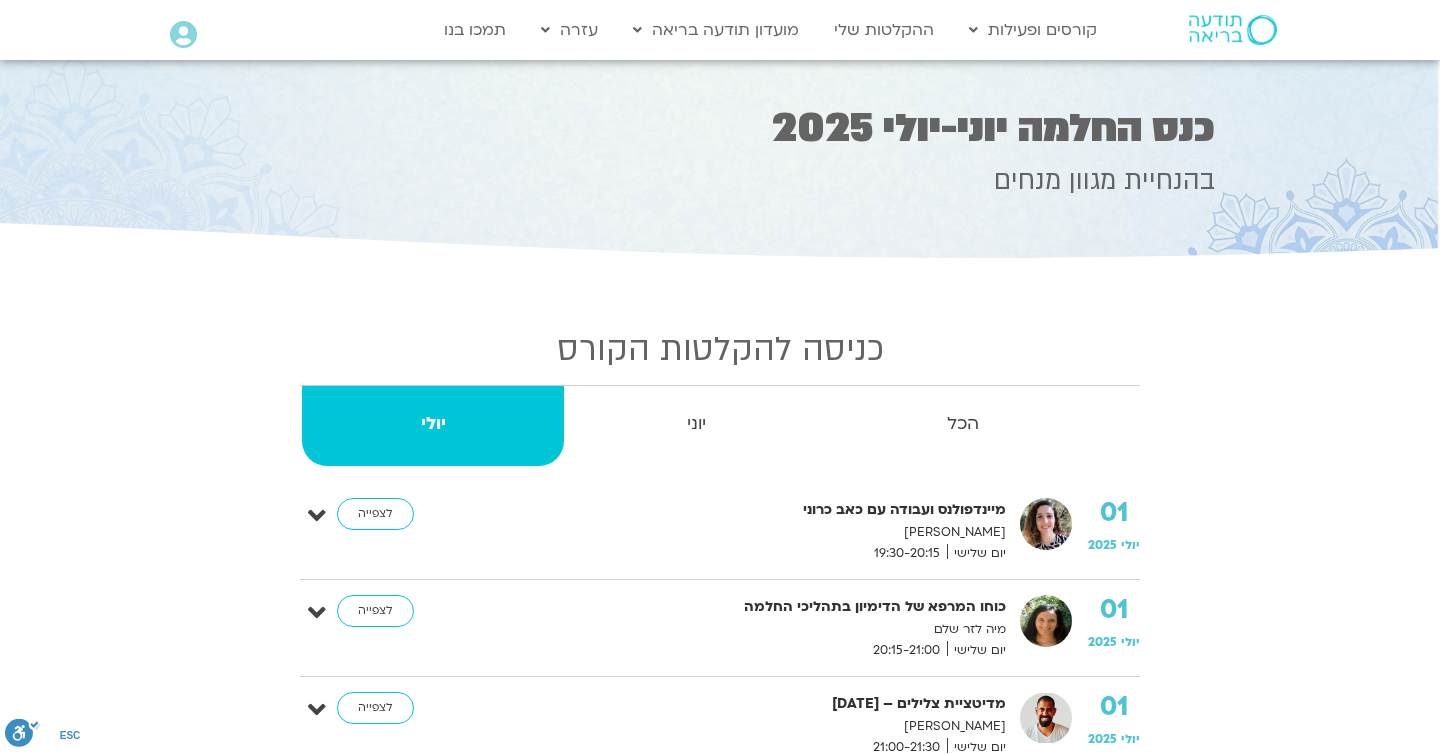 scroll, scrollTop: 0, scrollLeft: 0, axis: both 